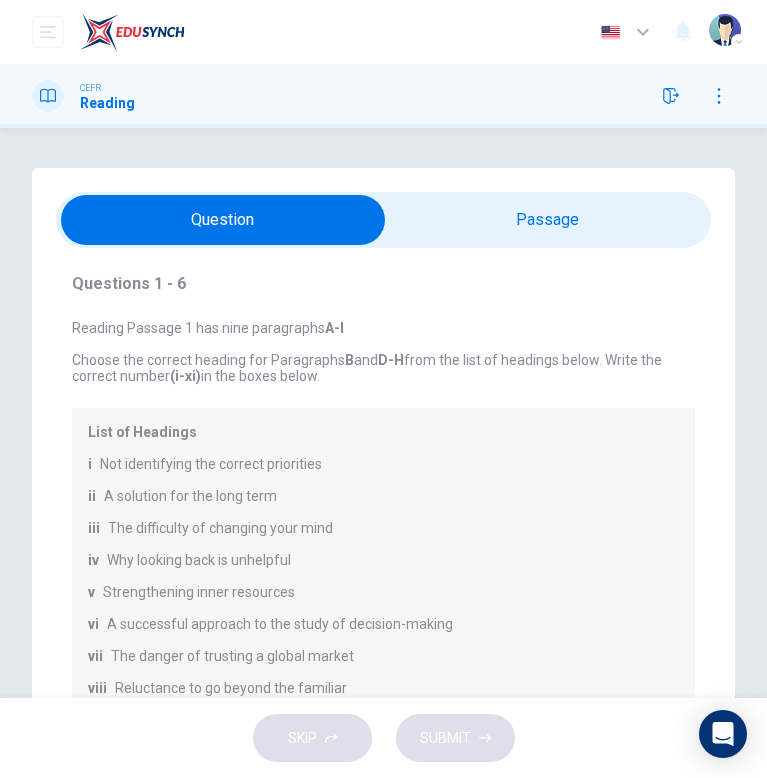 scroll, scrollTop: 0, scrollLeft: 0, axis: both 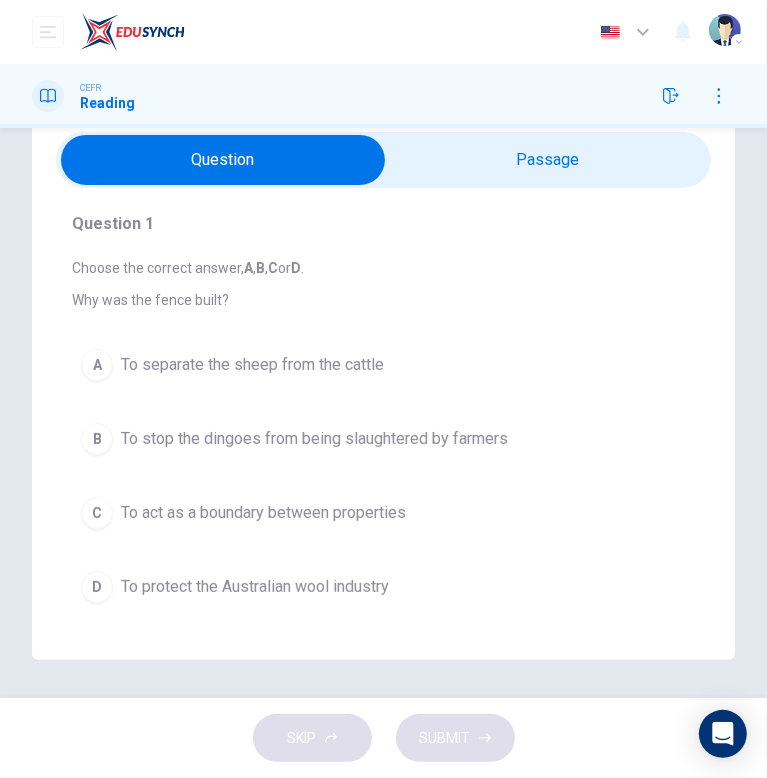 click at bounding box center (223, 160) 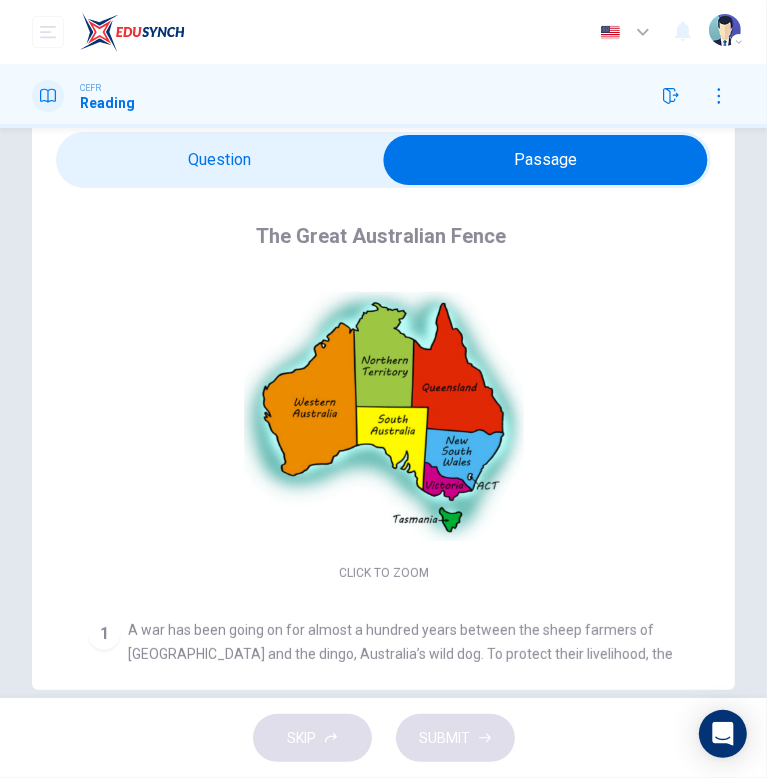 click at bounding box center [545, 160] 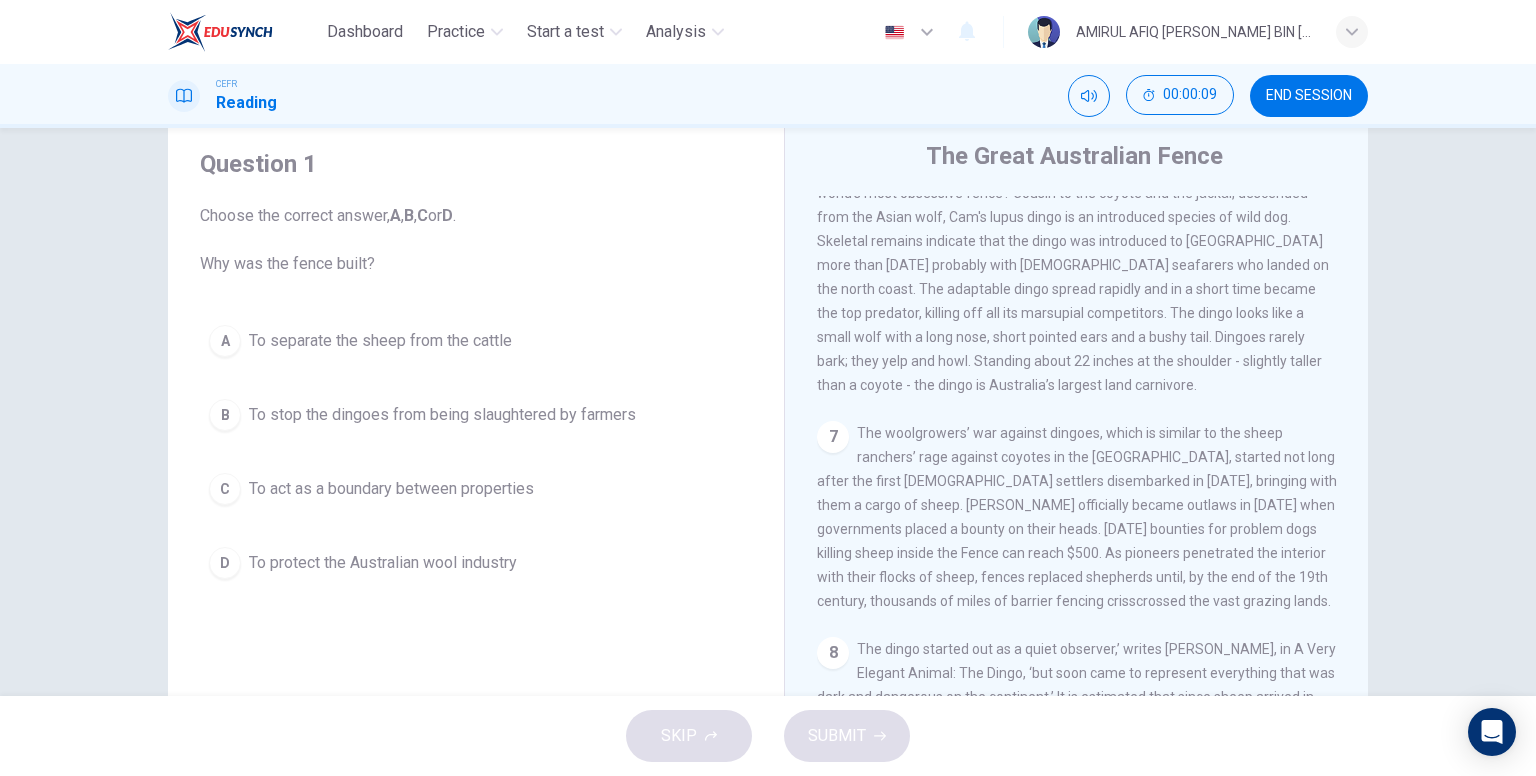 scroll, scrollTop: 1839, scrollLeft: 0, axis: vertical 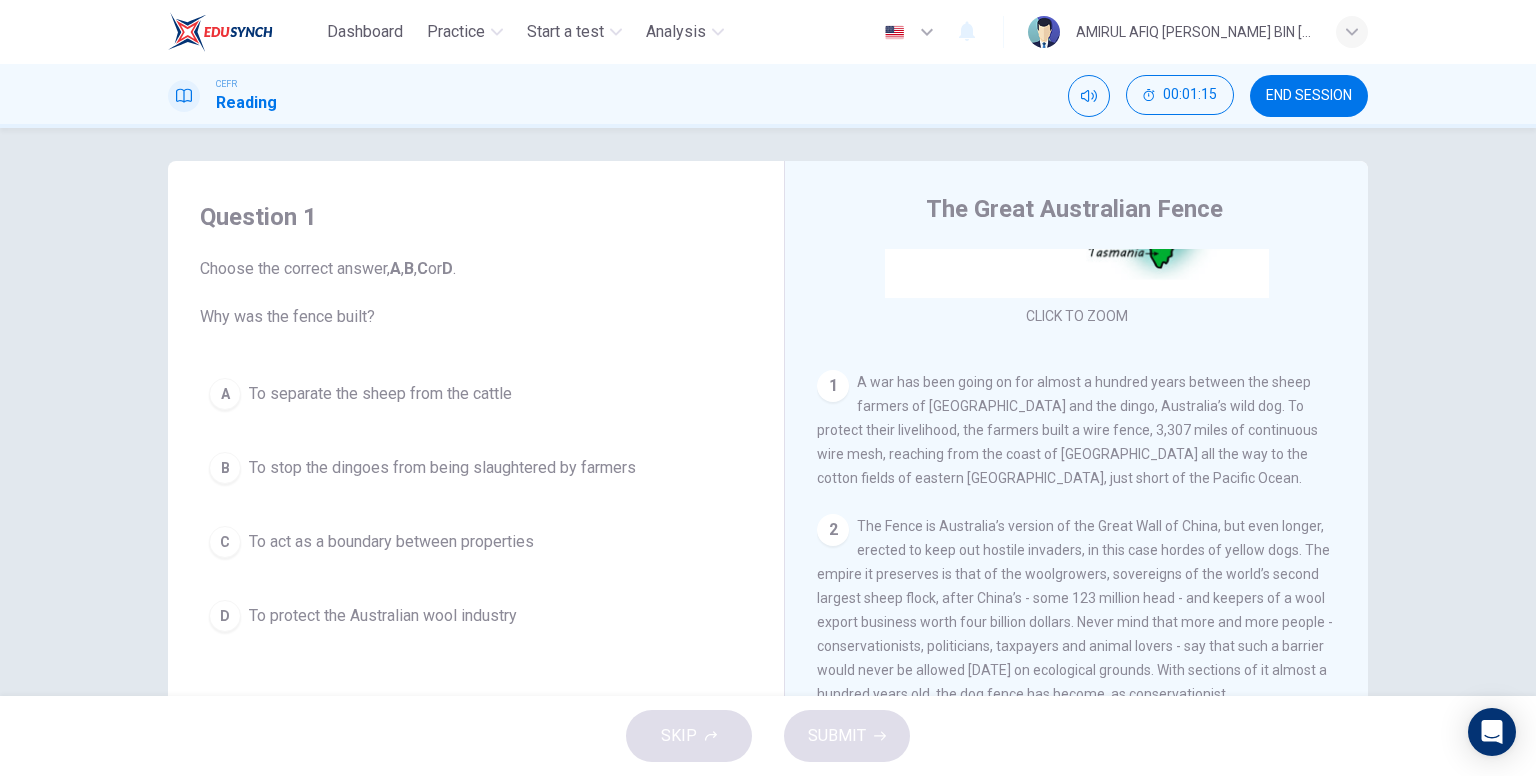drag, startPoint x: 1138, startPoint y: 409, endPoint x: 1267, endPoint y: 406, distance: 129.03488 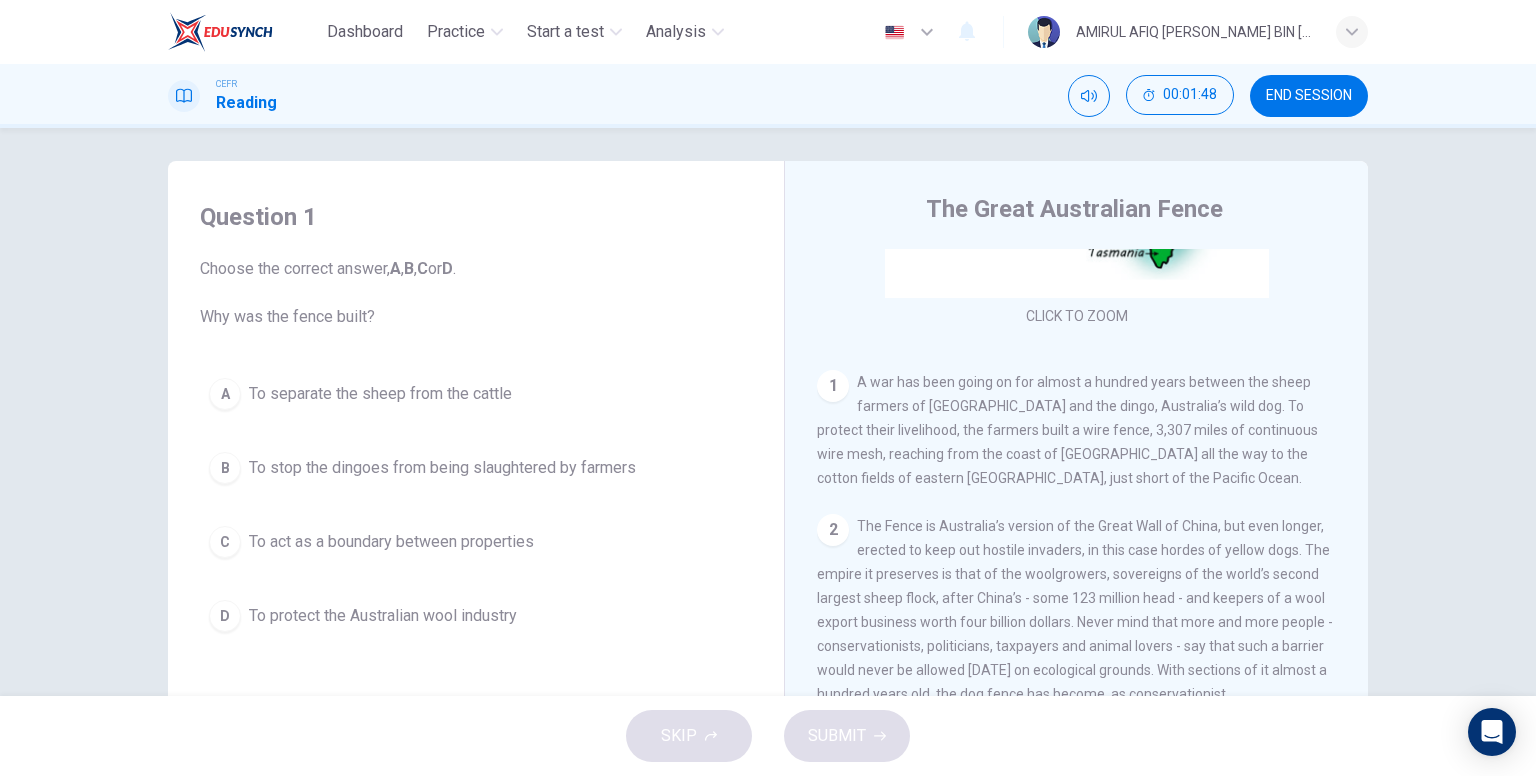 click on "To stop the dingoes from being slaughtered by farmers" at bounding box center [442, 468] 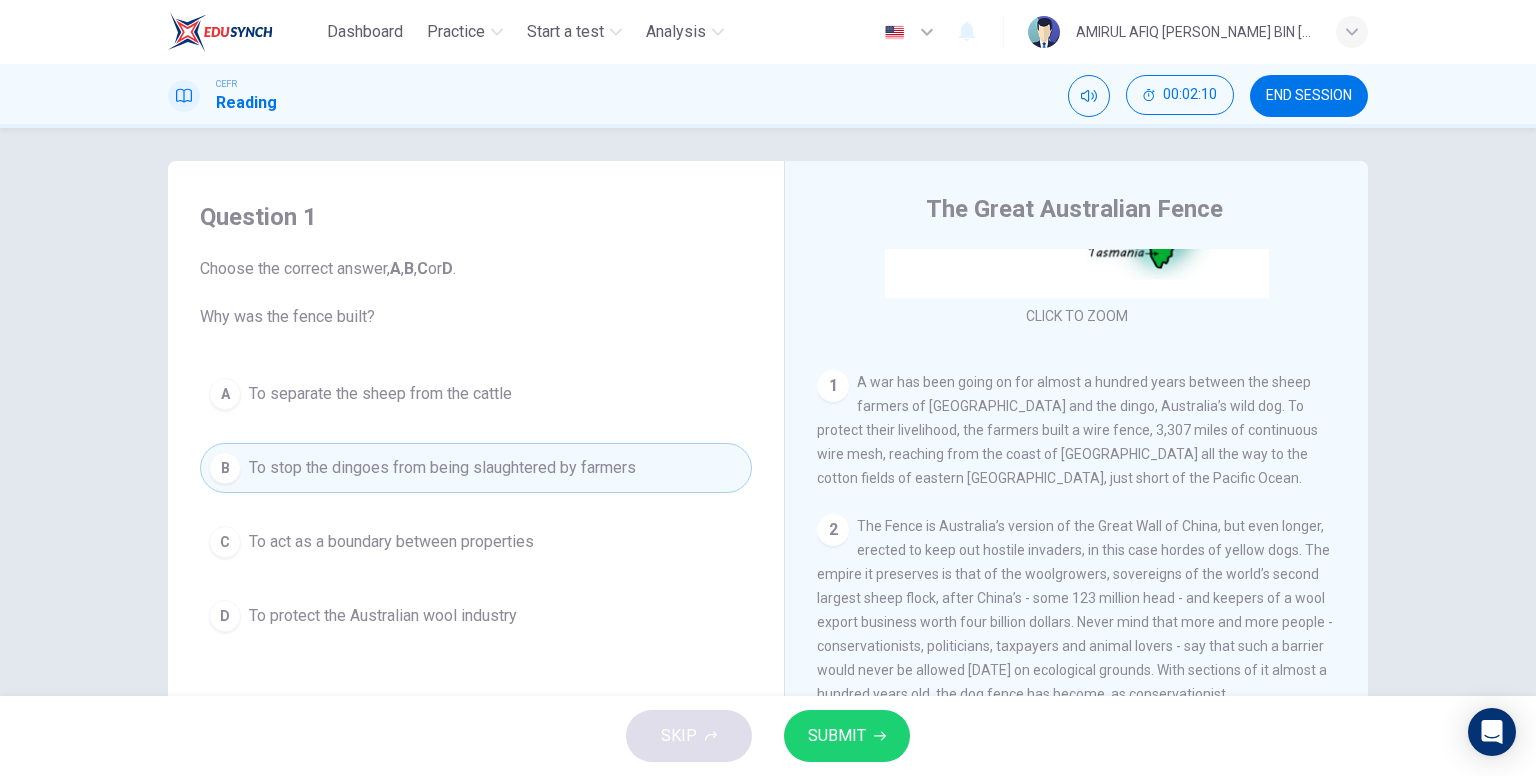 click on "A To separate the sheep from the cattle" at bounding box center (476, 394) 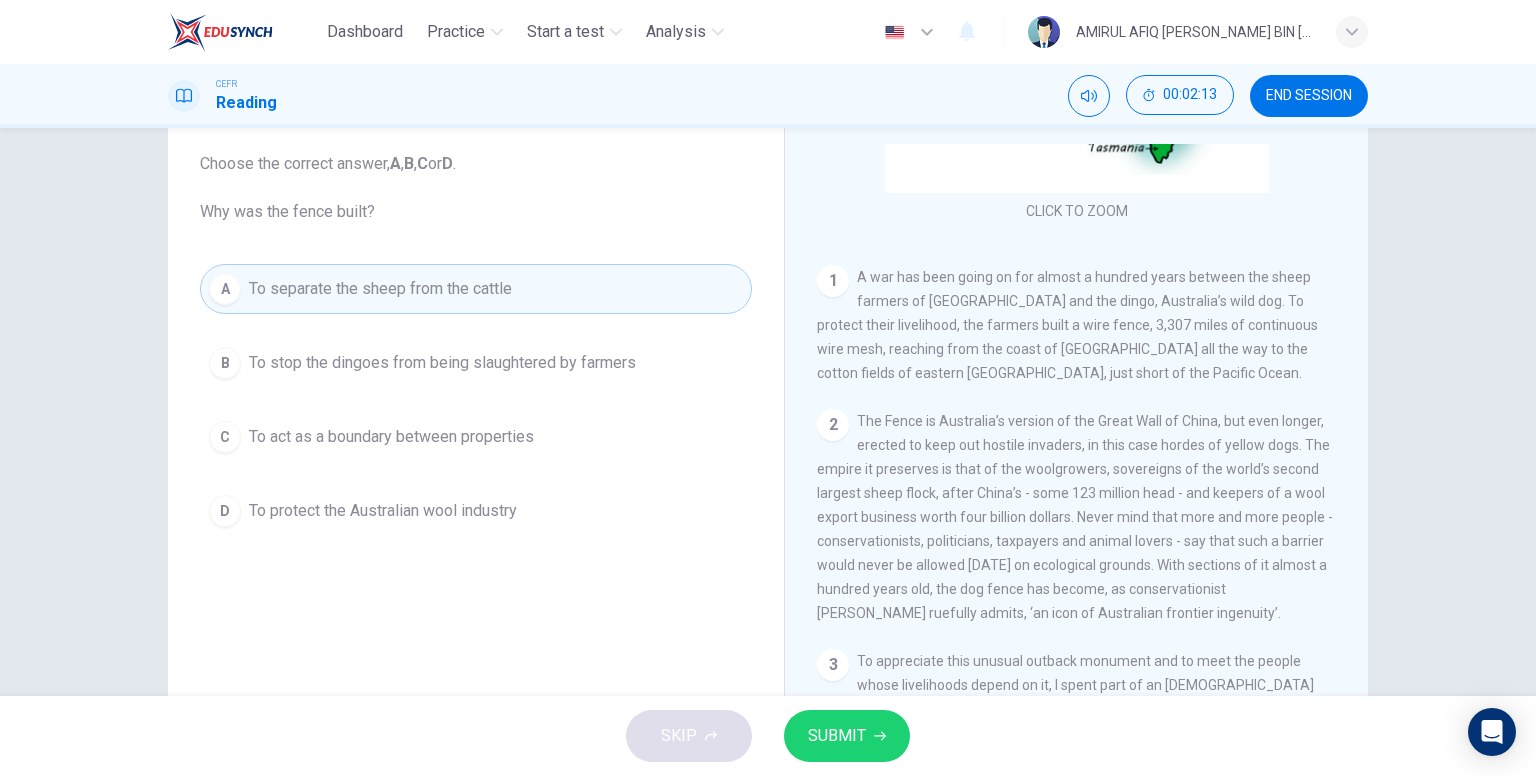 scroll, scrollTop: 107, scrollLeft: 0, axis: vertical 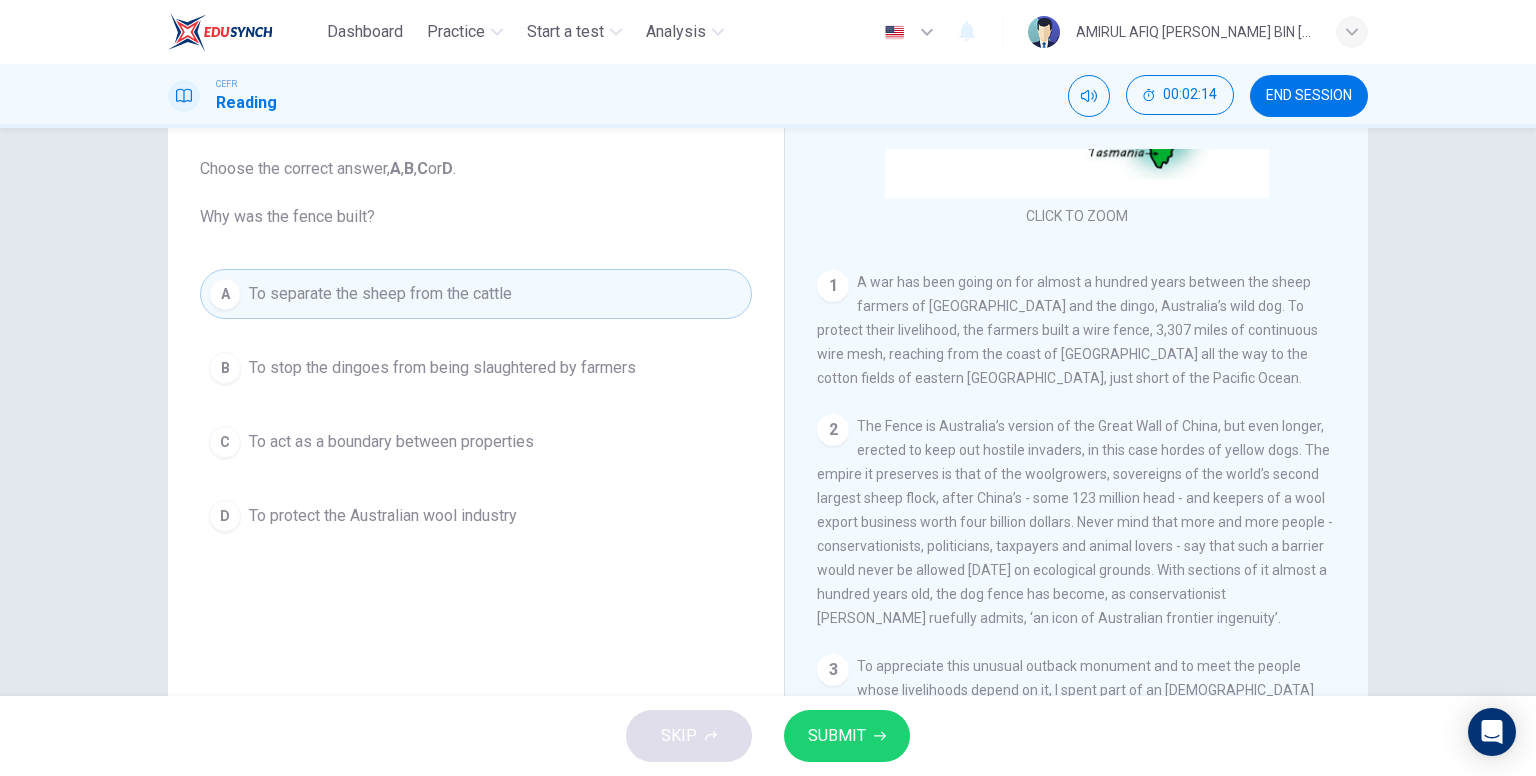 click on "To protect the Australian wool industry" at bounding box center [383, 516] 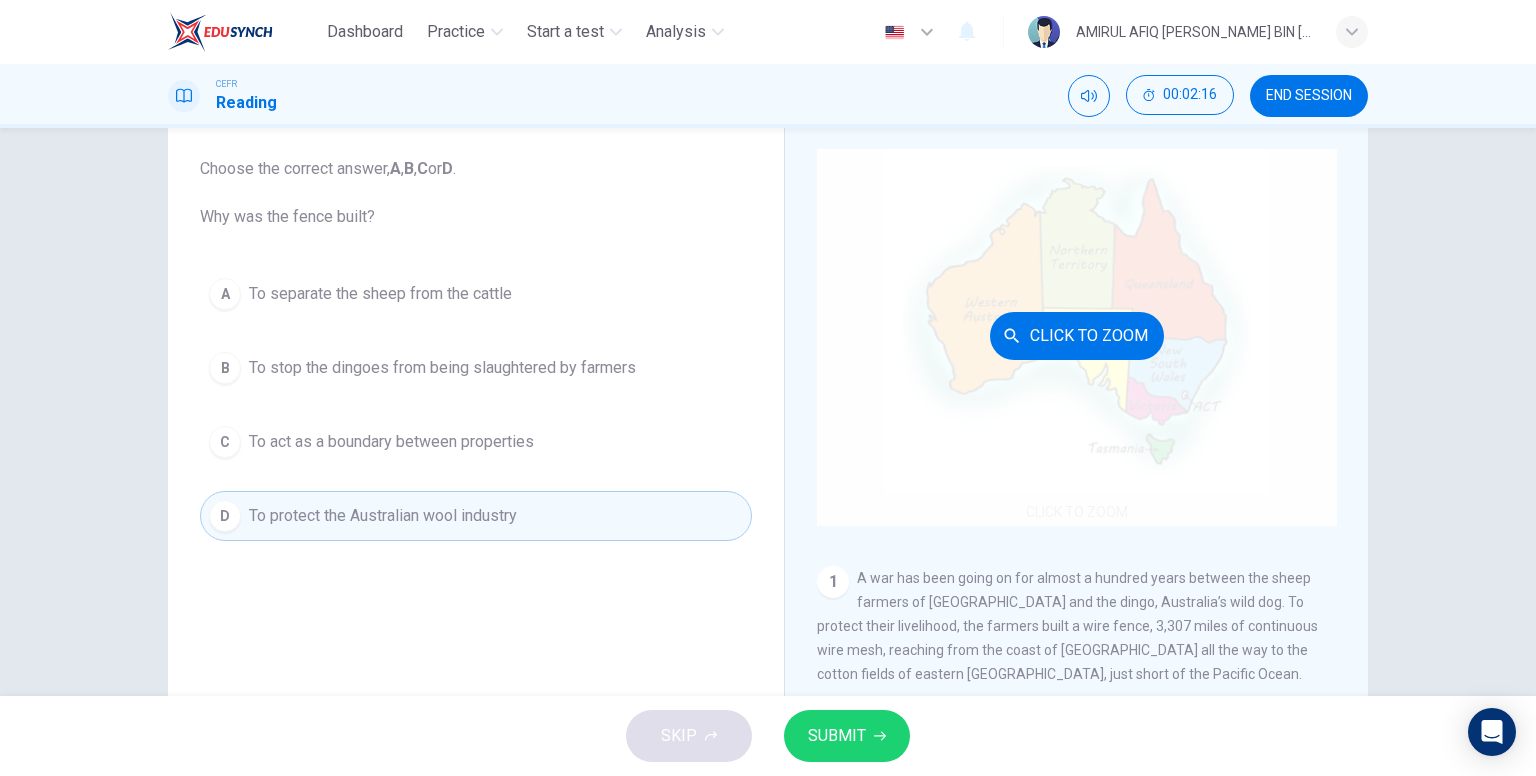 scroll, scrollTop: 0, scrollLeft: 0, axis: both 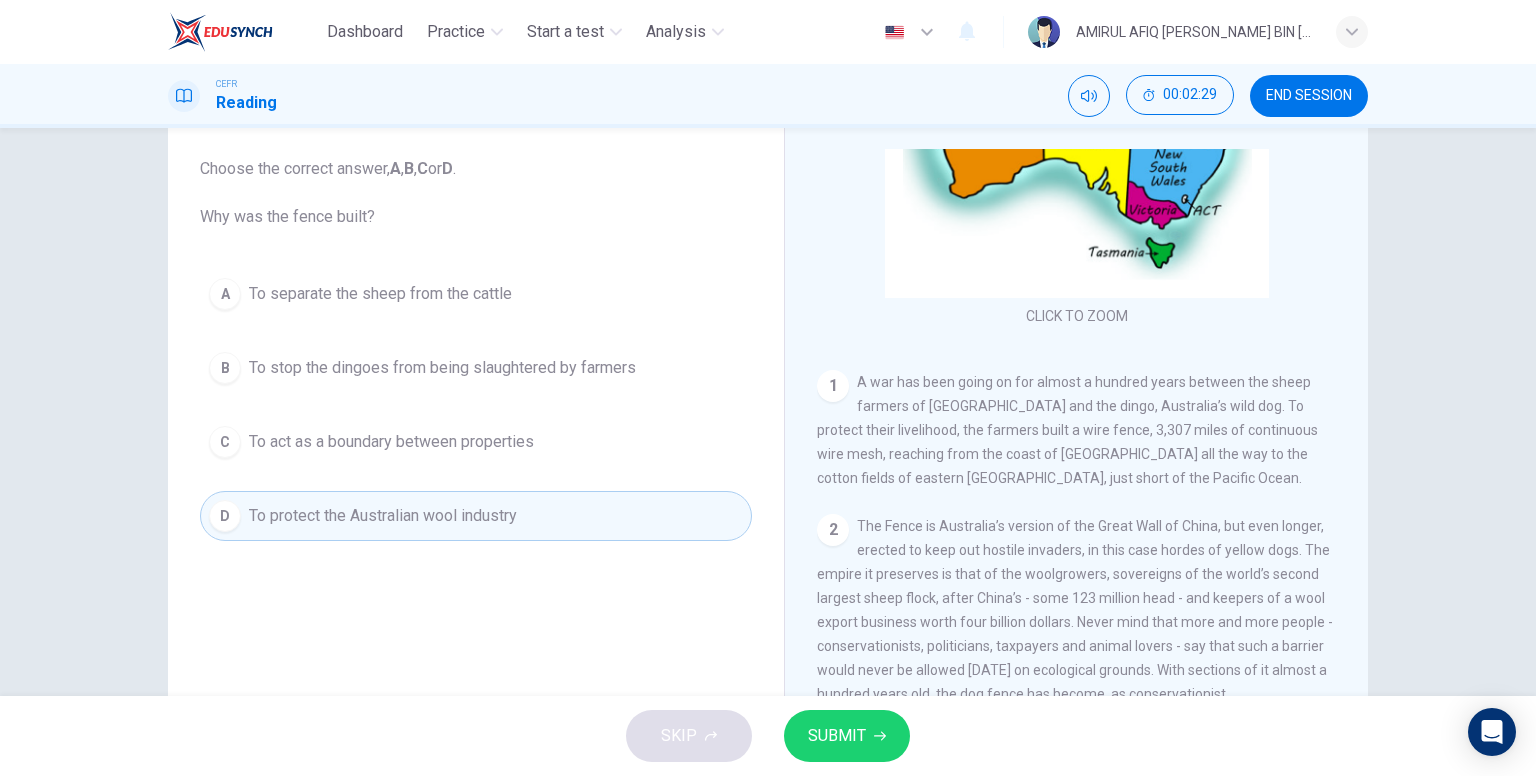 drag, startPoint x: 948, startPoint y: 389, endPoint x: 1251, endPoint y: 393, distance: 303.0264 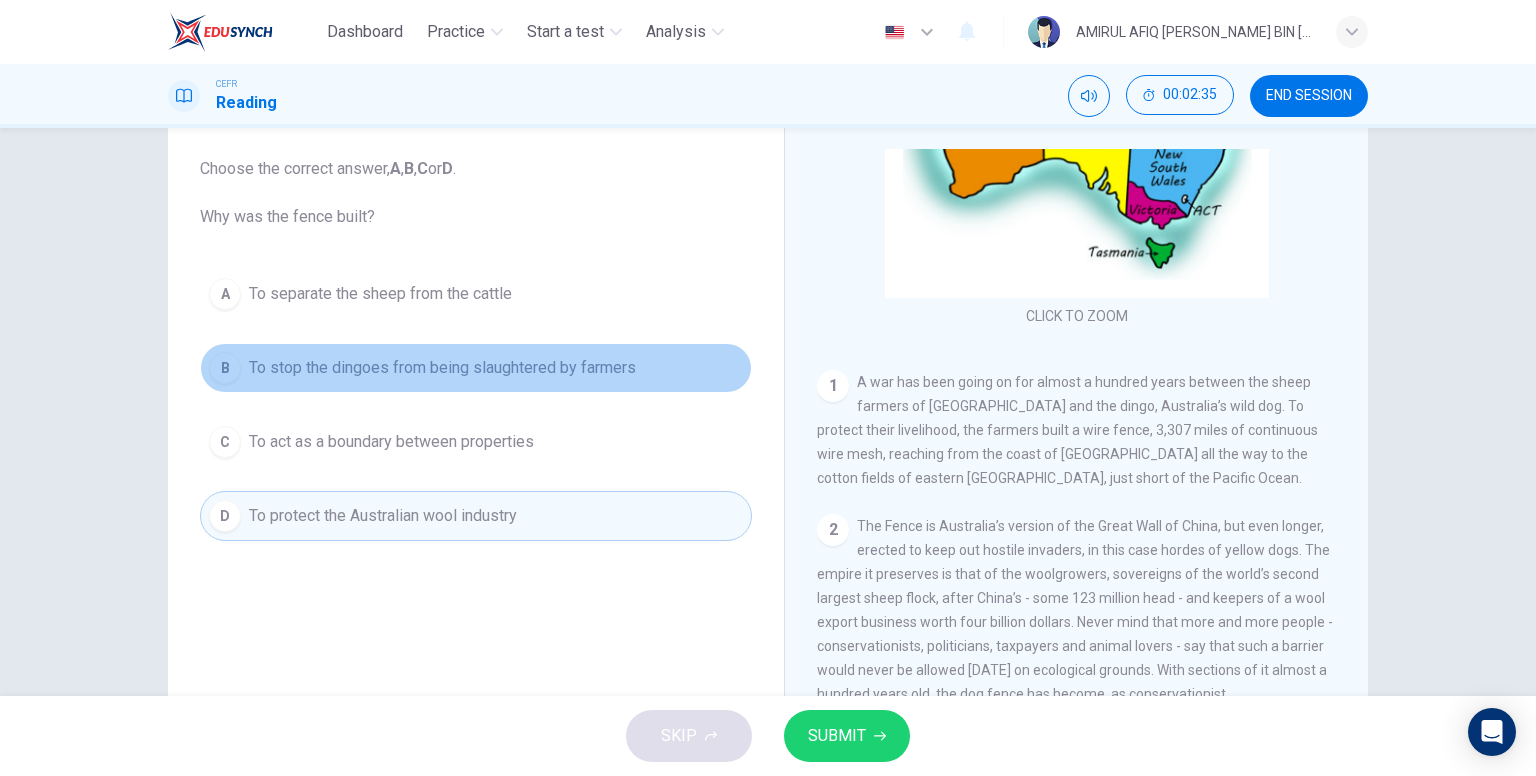 click on "To stop the dingoes from being slaughtered by farmers" at bounding box center [442, 368] 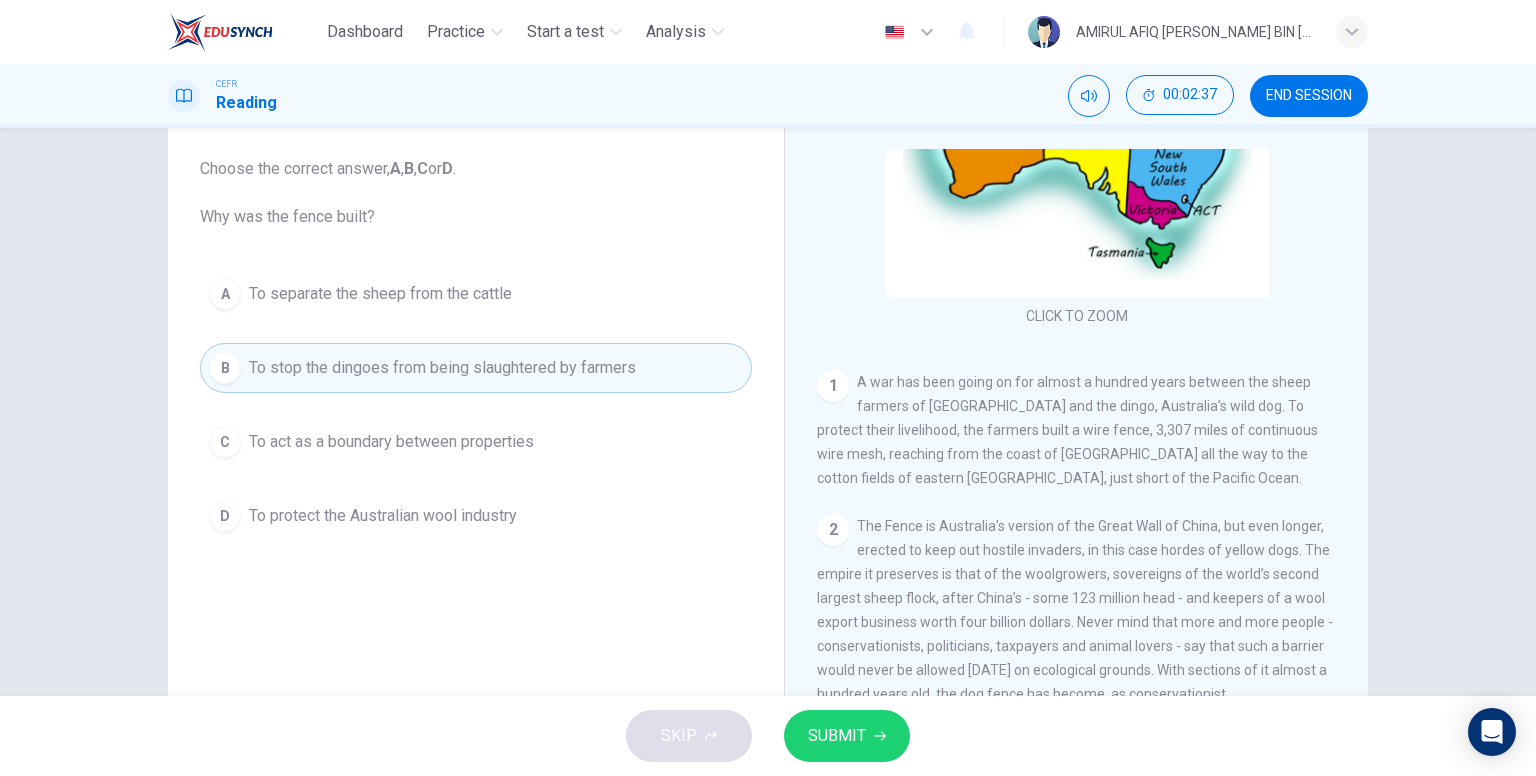 click on "To act as a boundary between properties" at bounding box center [391, 442] 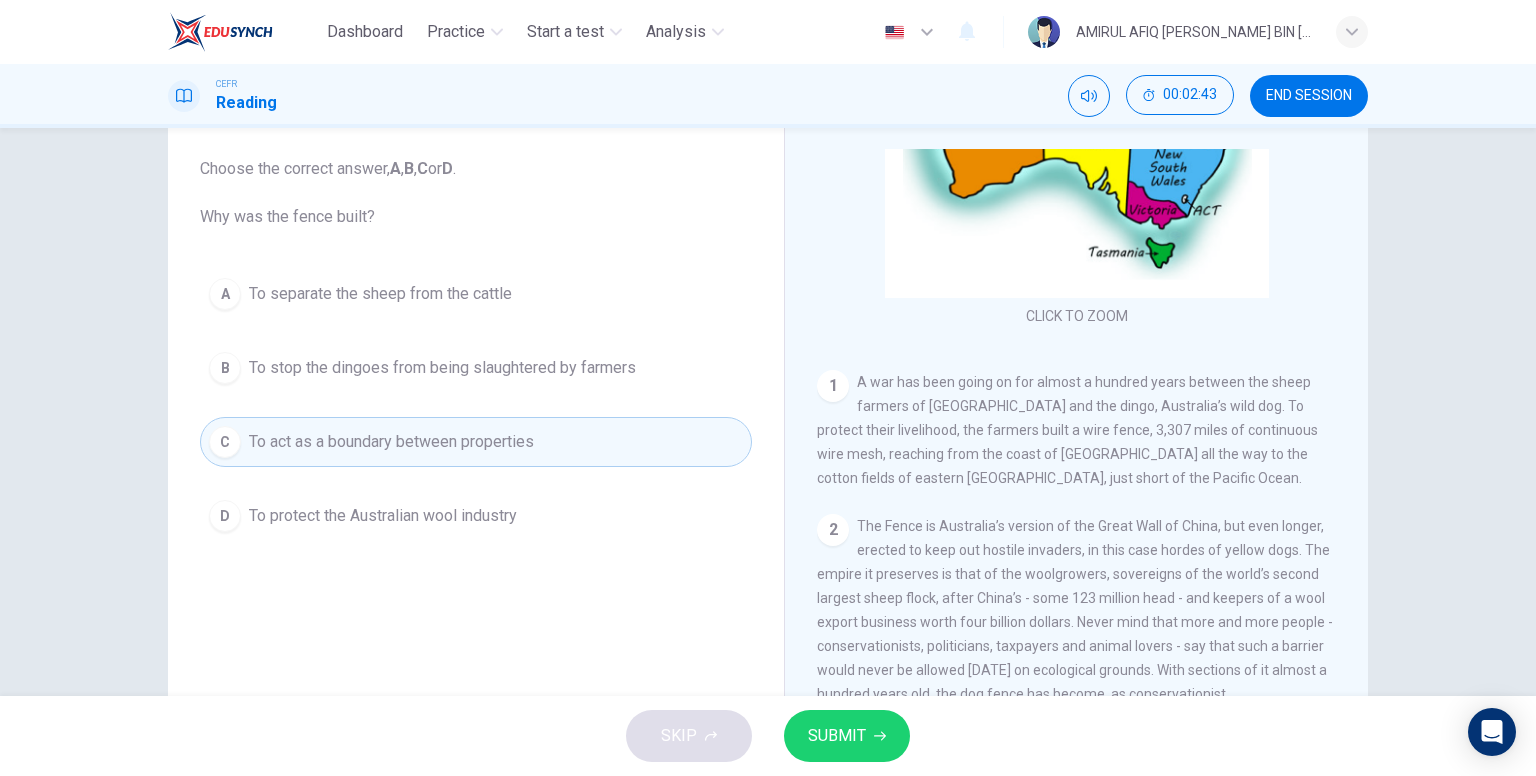 click on "D To protect the Australian wool industry" at bounding box center (476, 516) 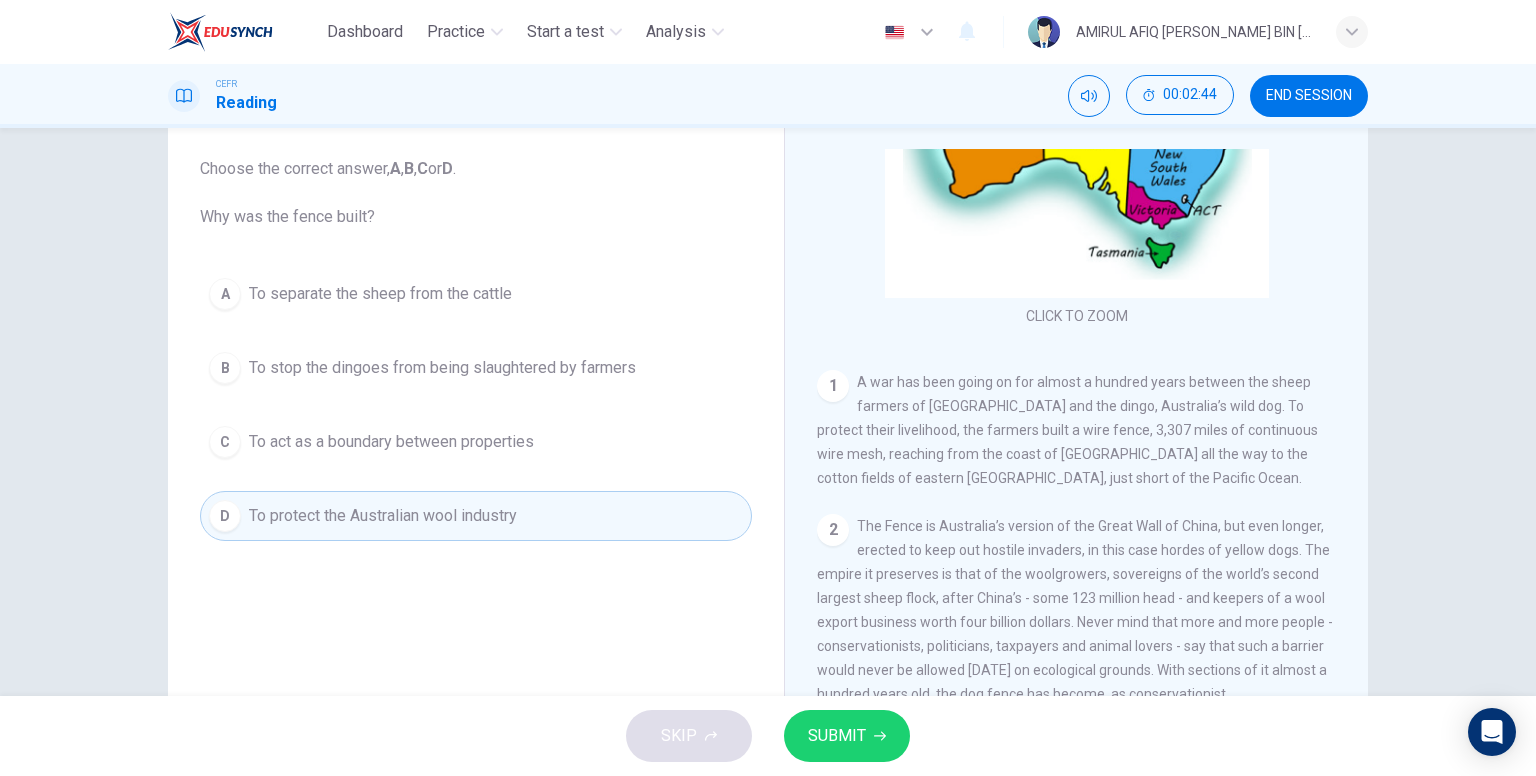 click on "SKIP SUBMIT" at bounding box center [768, 736] 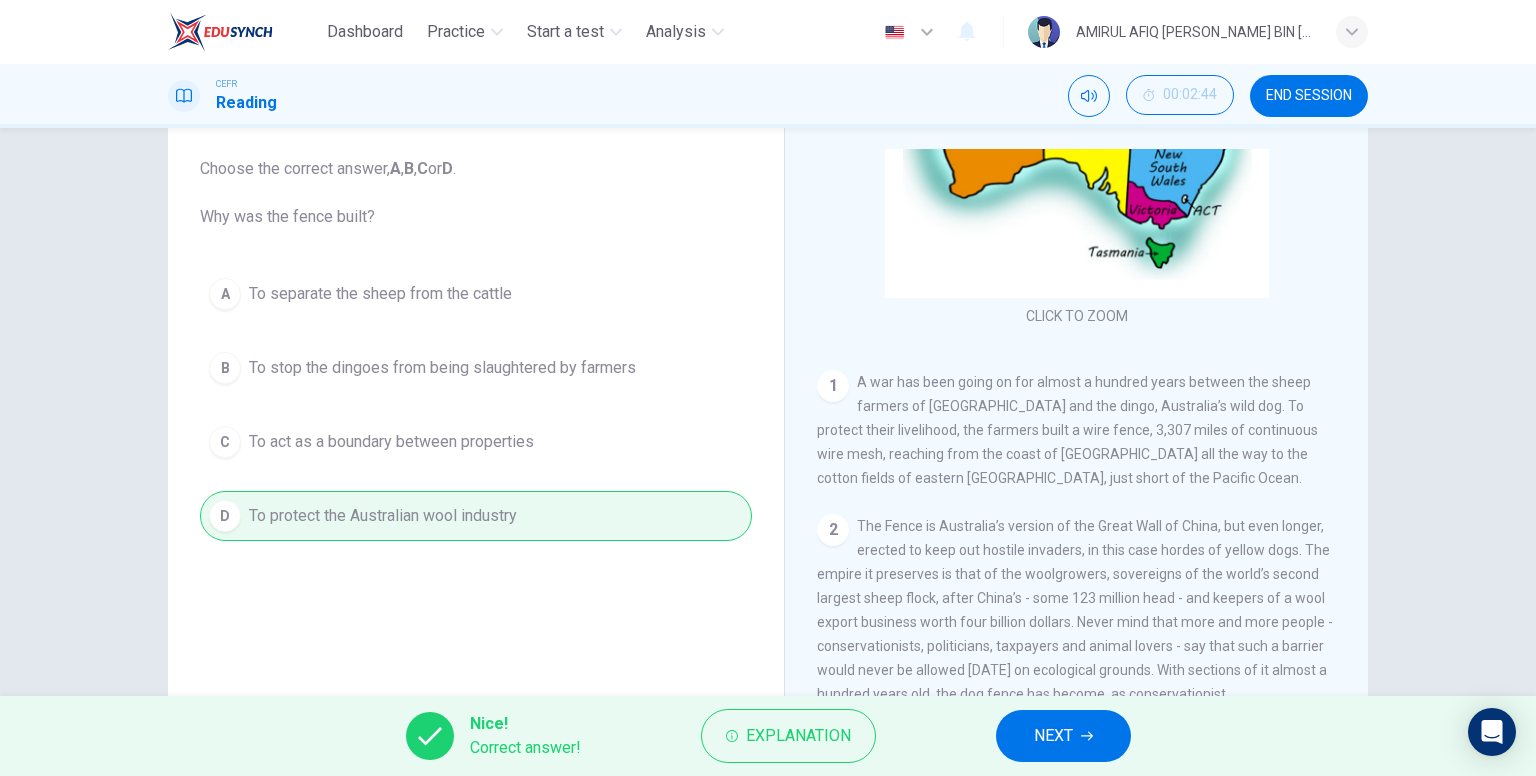 click on "NEXT" at bounding box center [1053, 736] 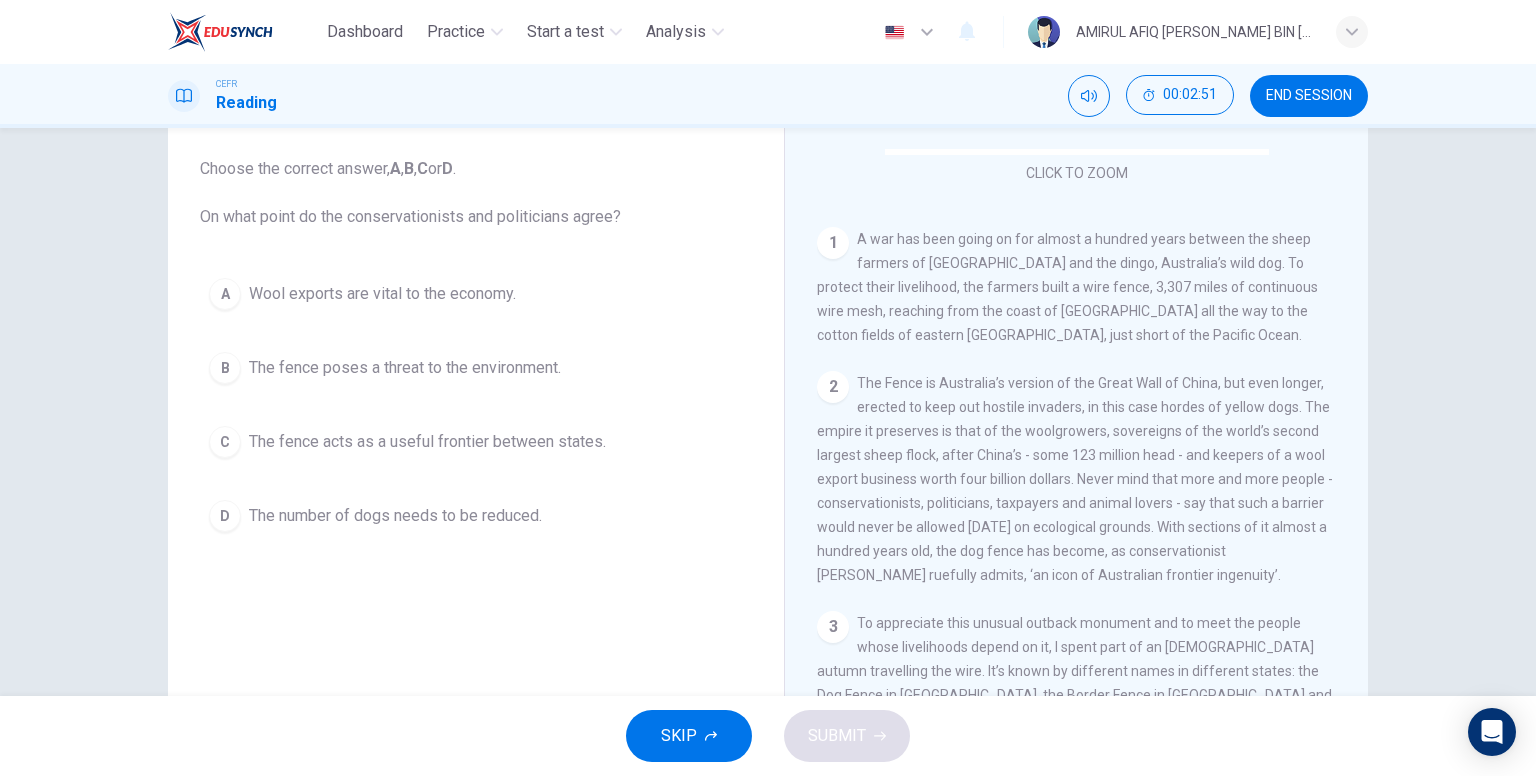scroll, scrollTop: 400, scrollLeft: 0, axis: vertical 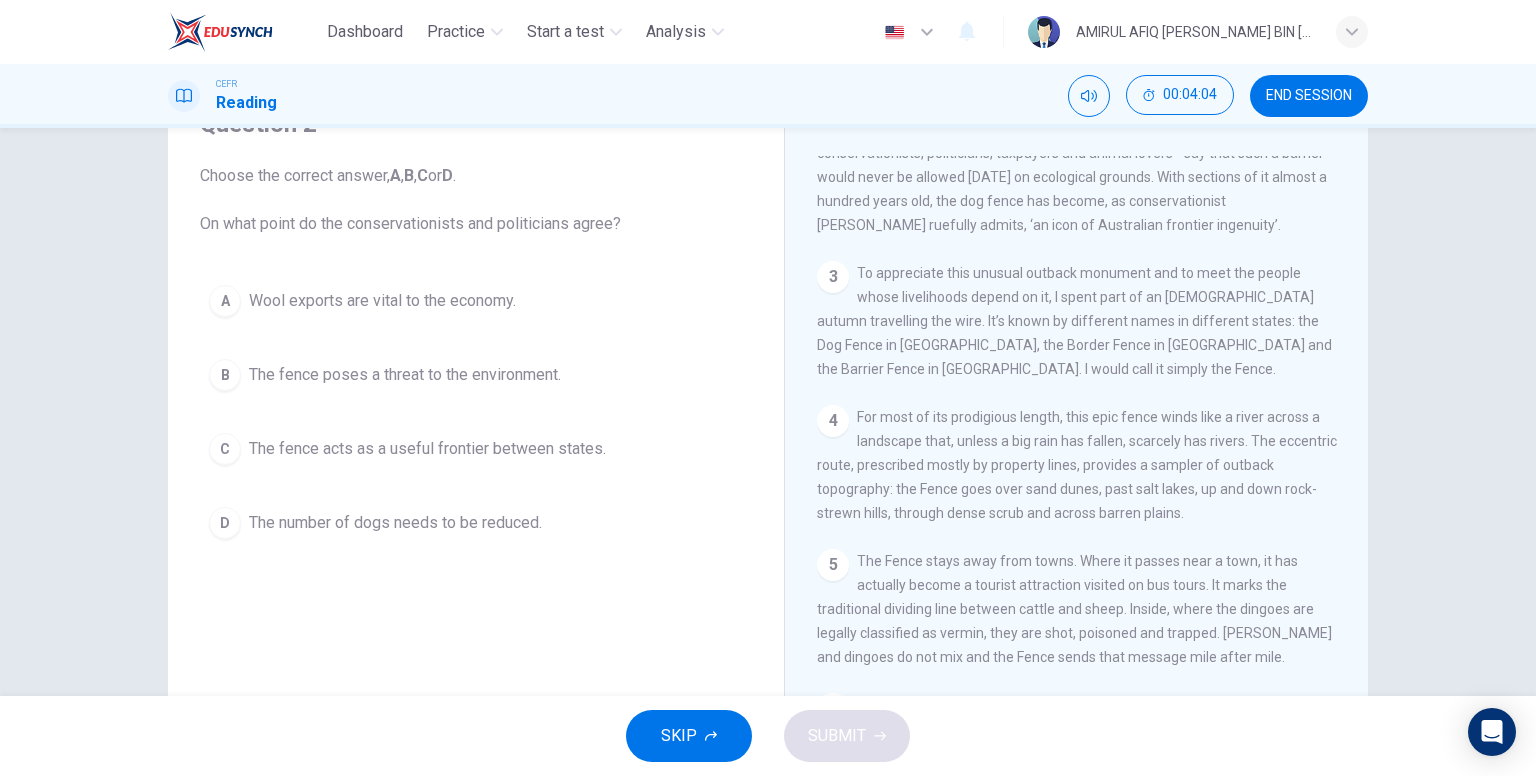 click on "The fence poses a threat to the environment." at bounding box center [405, 375] 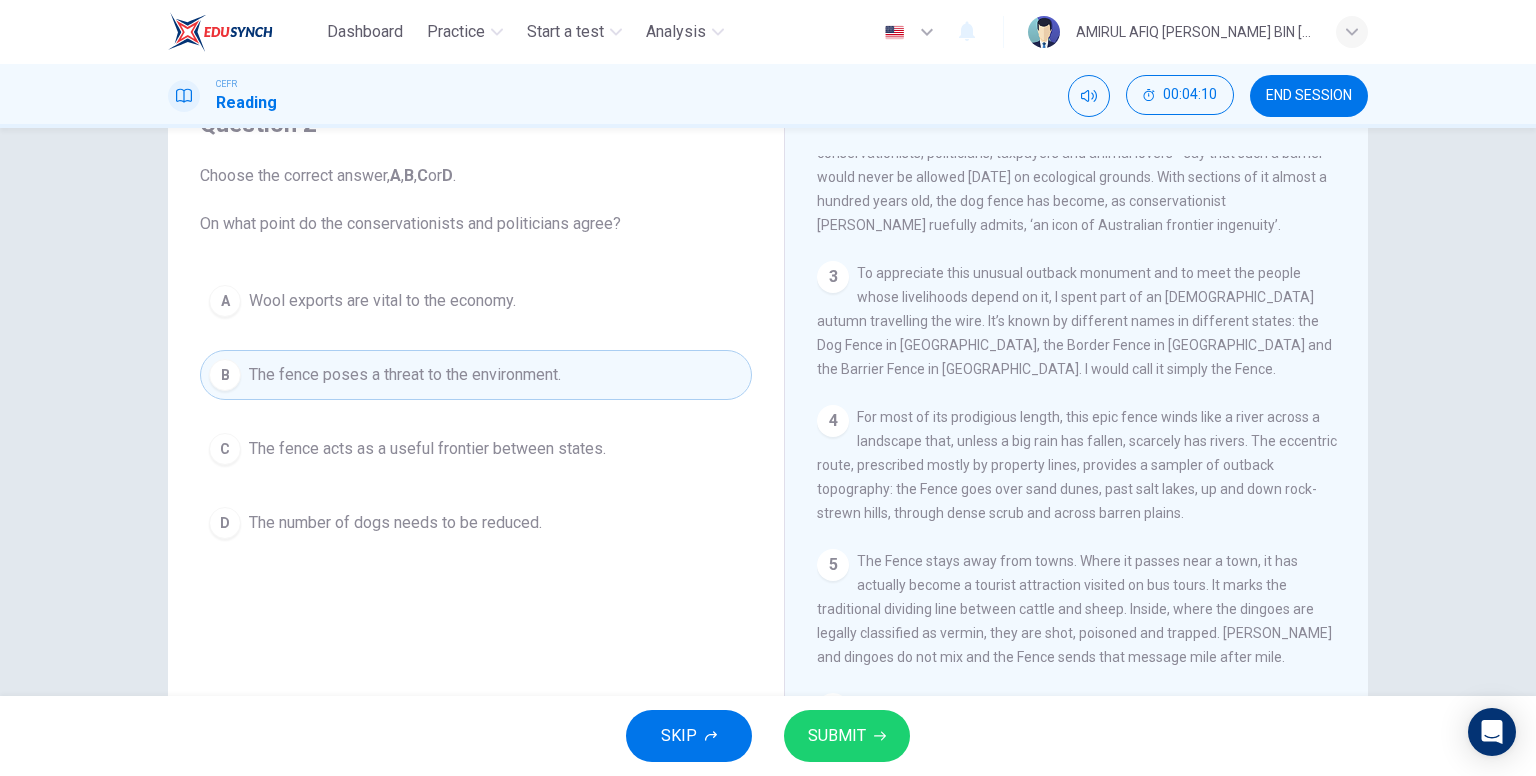 click on "SUBMIT" at bounding box center (847, 736) 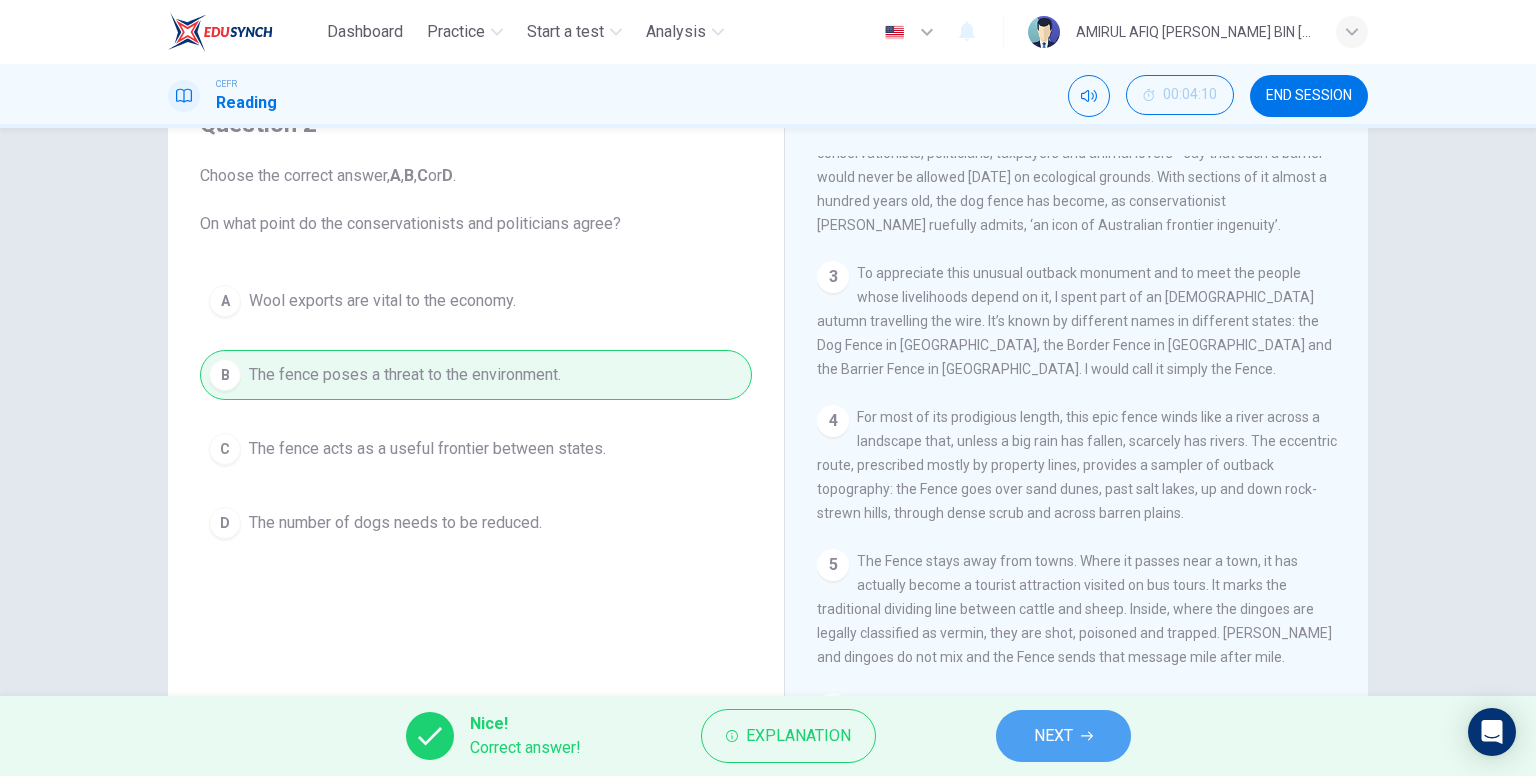 click on "NEXT" at bounding box center [1053, 736] 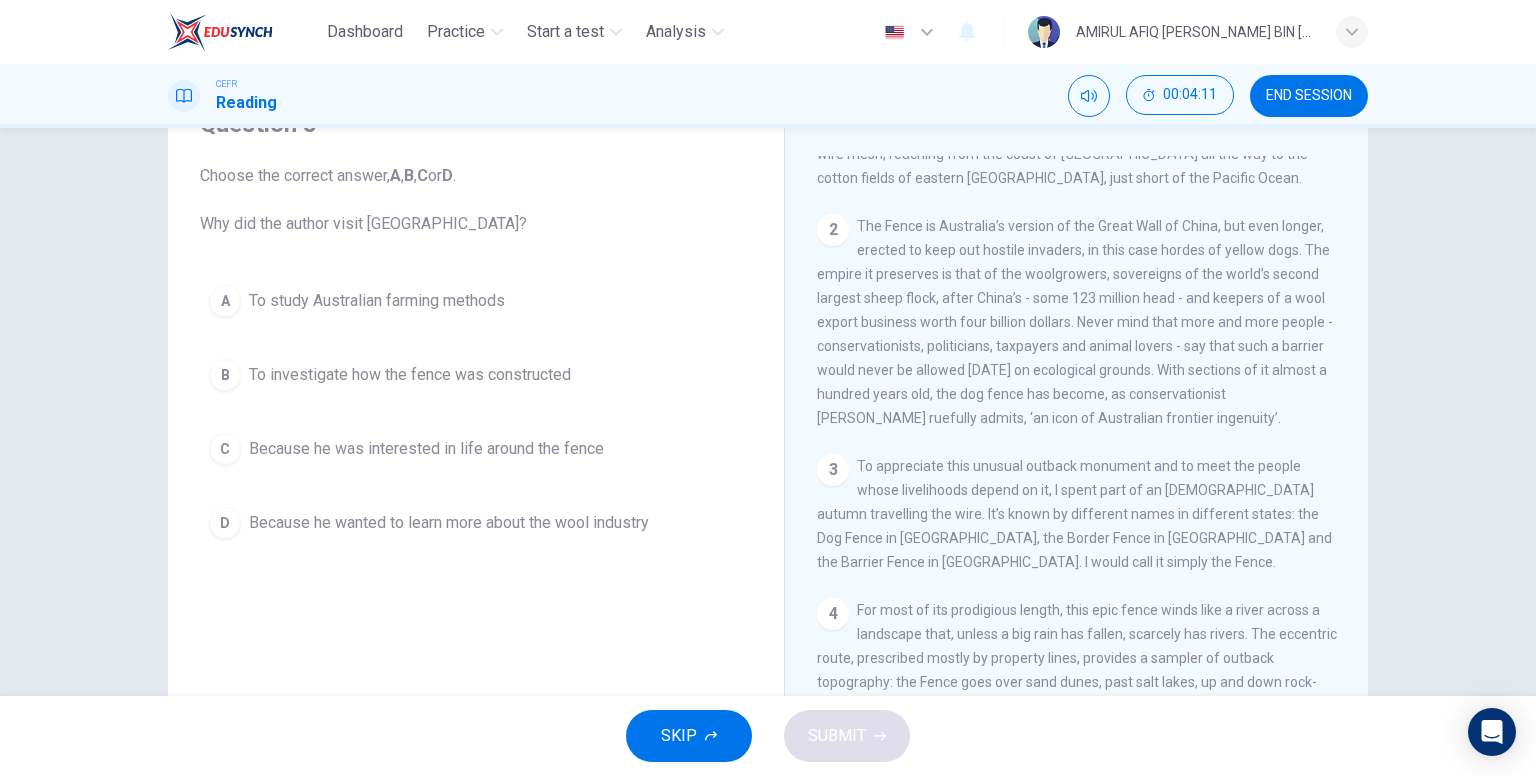 scroll, scrollTop: 500, scrollLeft: 0, axis: vertical 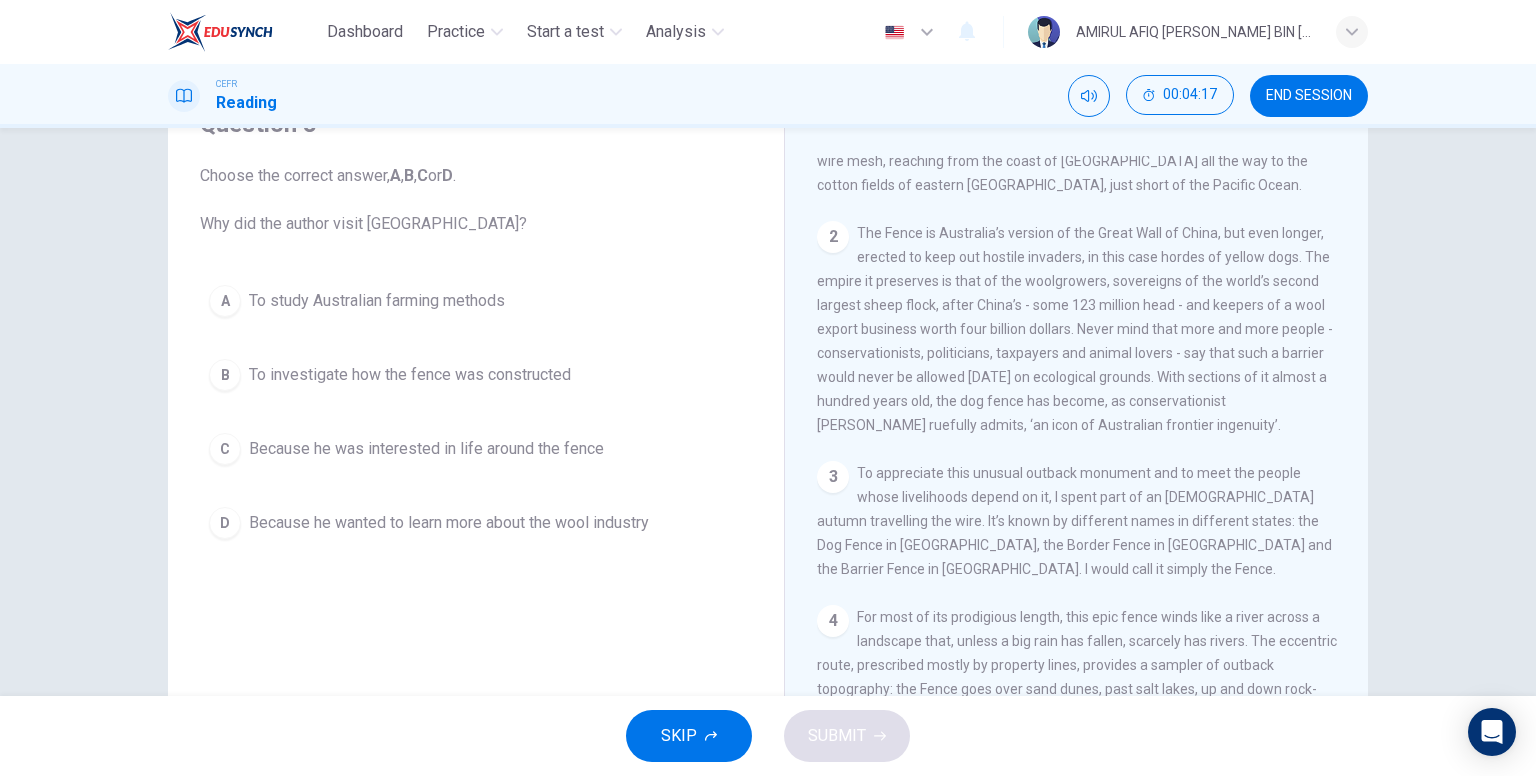drag, startPoint x: 914, startPoint y: 501, endPoint x: 1116, endPoint y: 505, distance: 202.0396 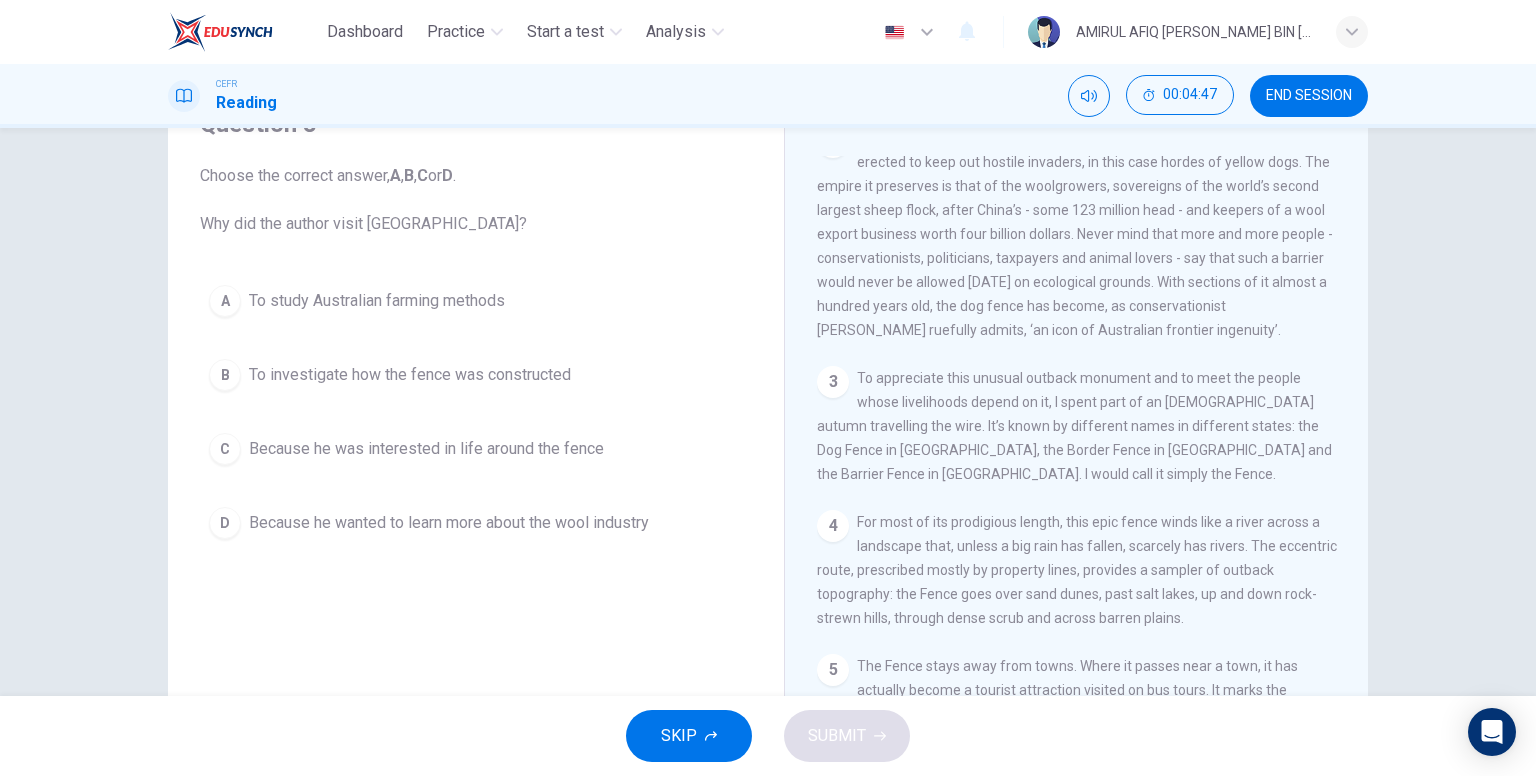 scroll, scrollTop: 600, scrollLeft: 0, axis: vertical 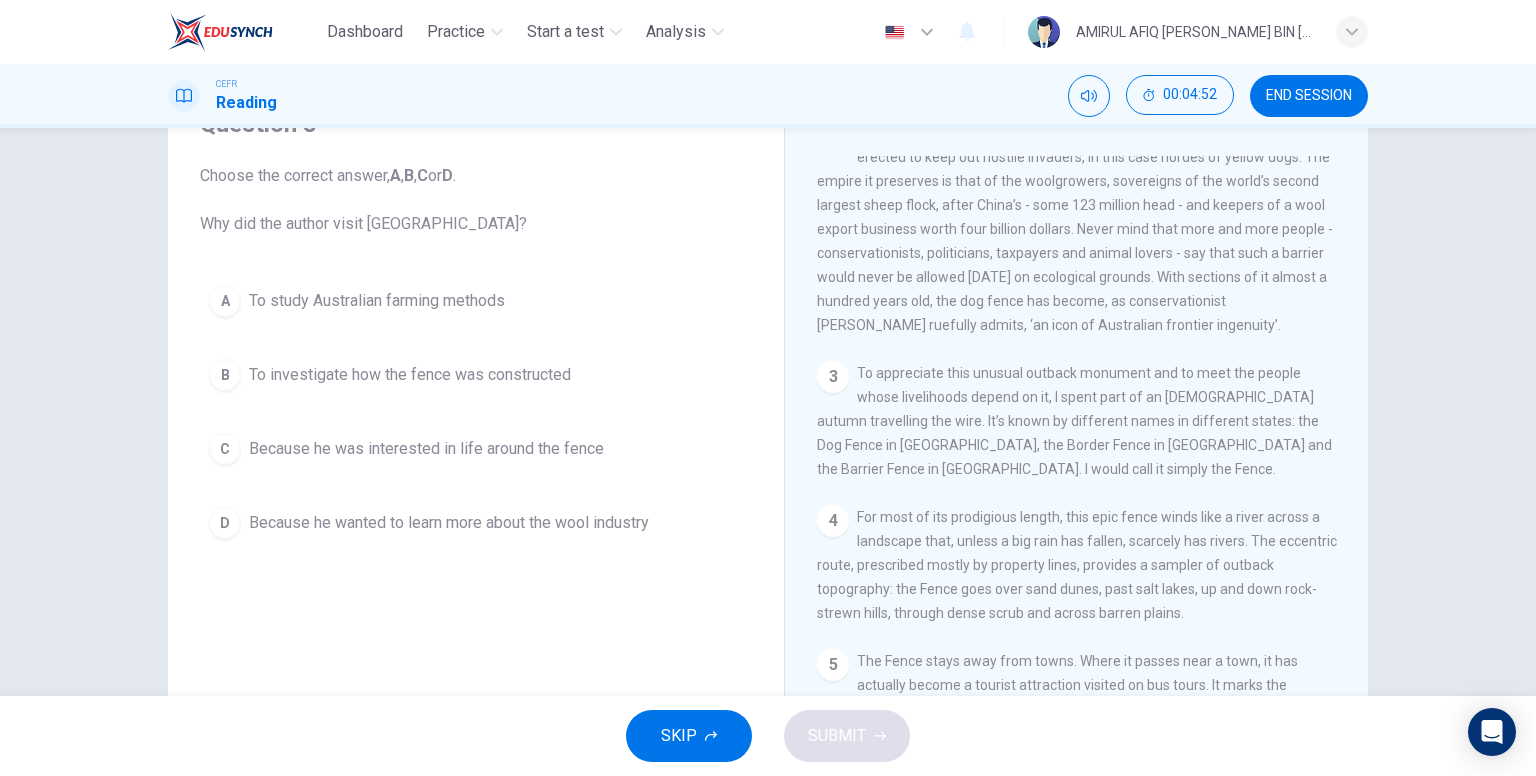 click on "Because he was interested in life around the fence" at bounding box center (426, 449) 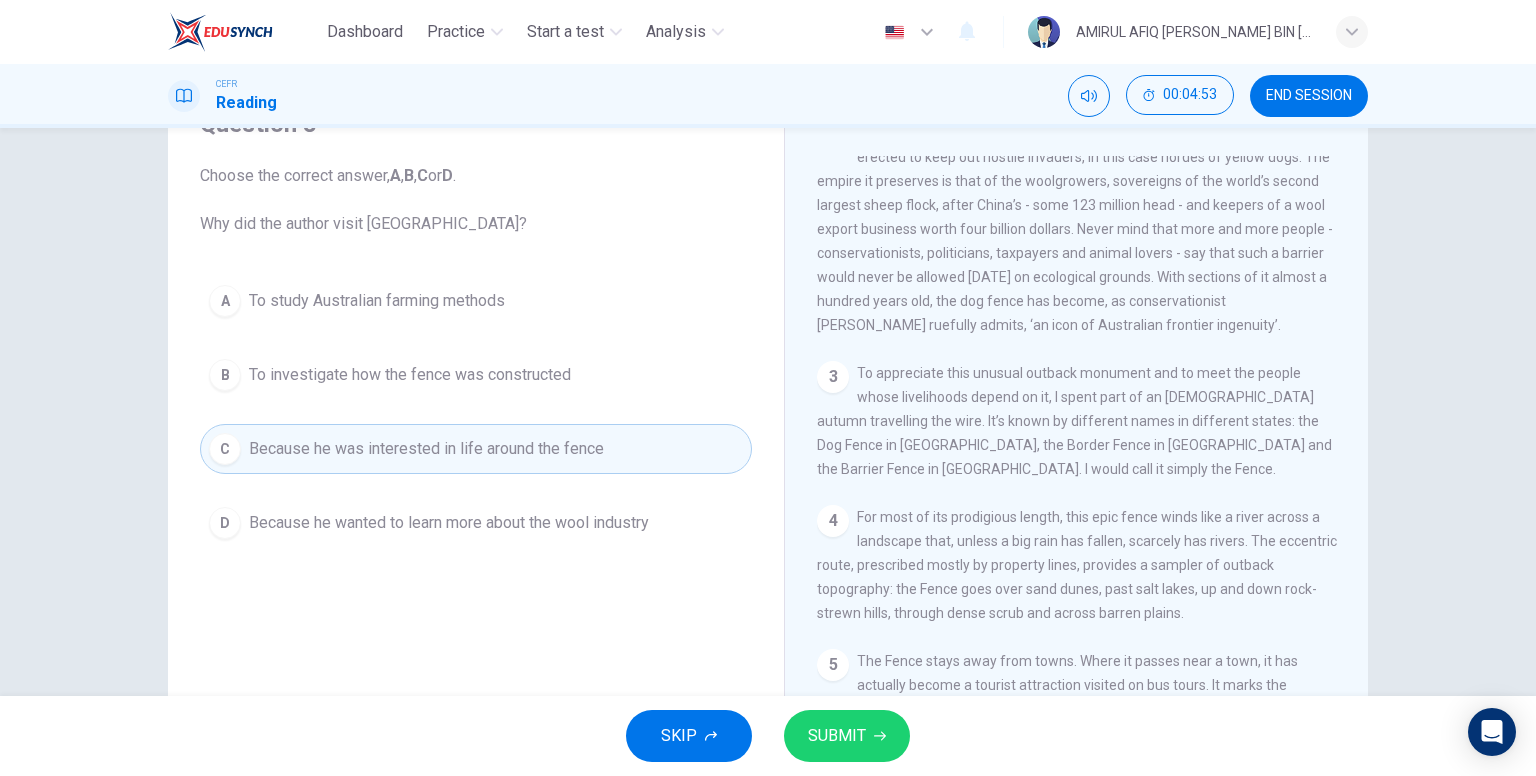 click on "SUBMIT" at bounding box center [837, 736] 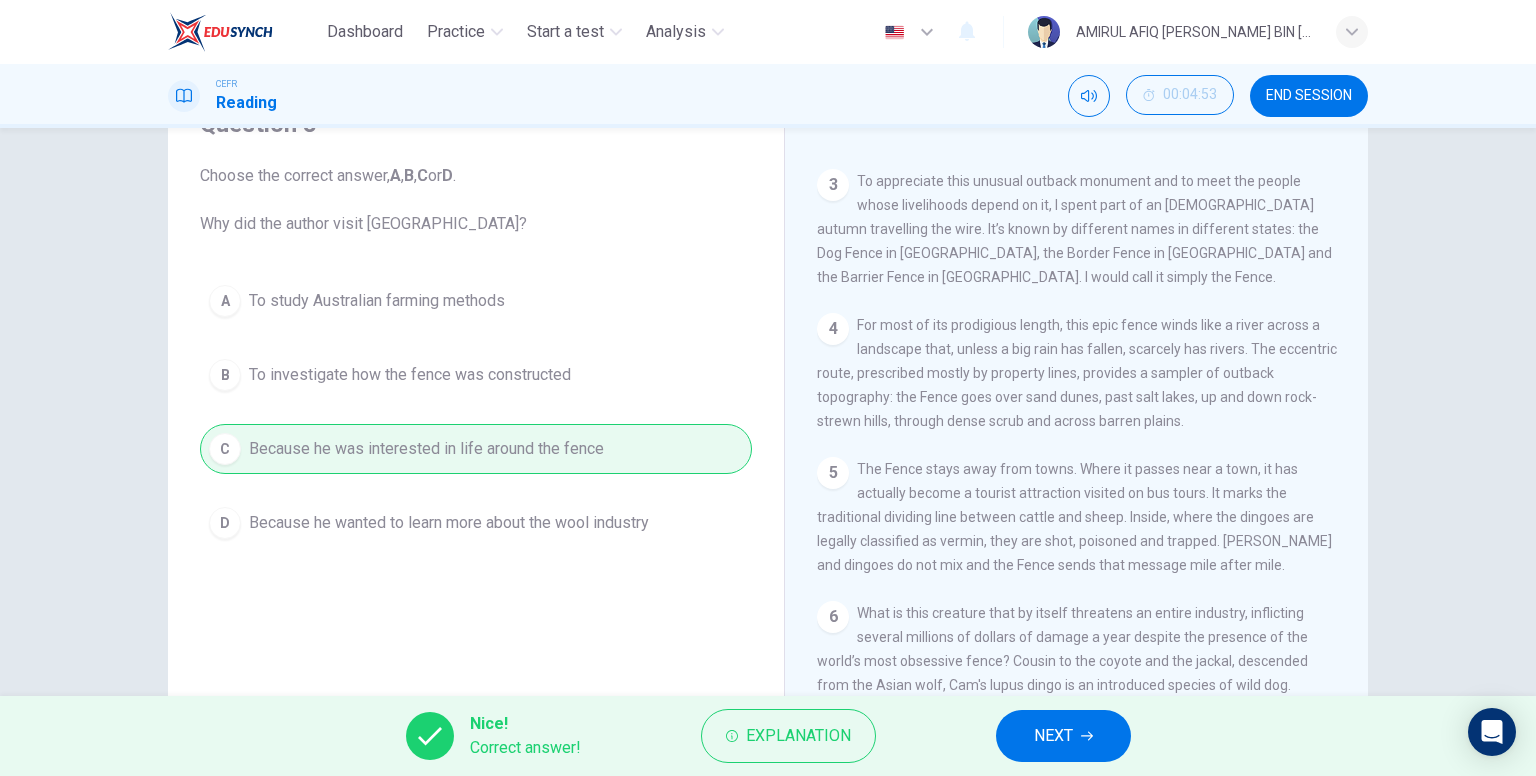 scroll, scrollTop: 800, scrollLeft: 0, axis: vertical 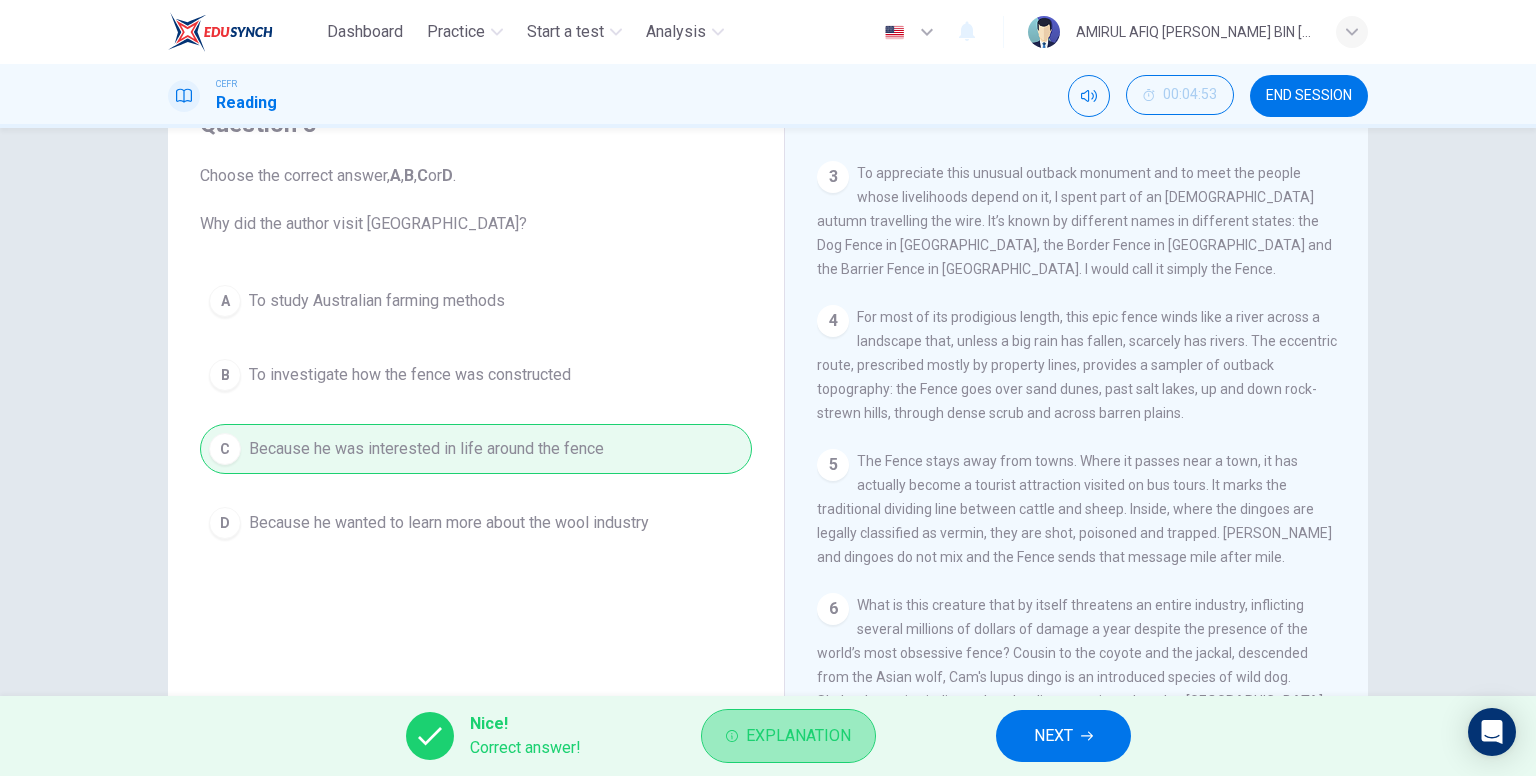 click on "Explanation" at bounding box center [798, 736] 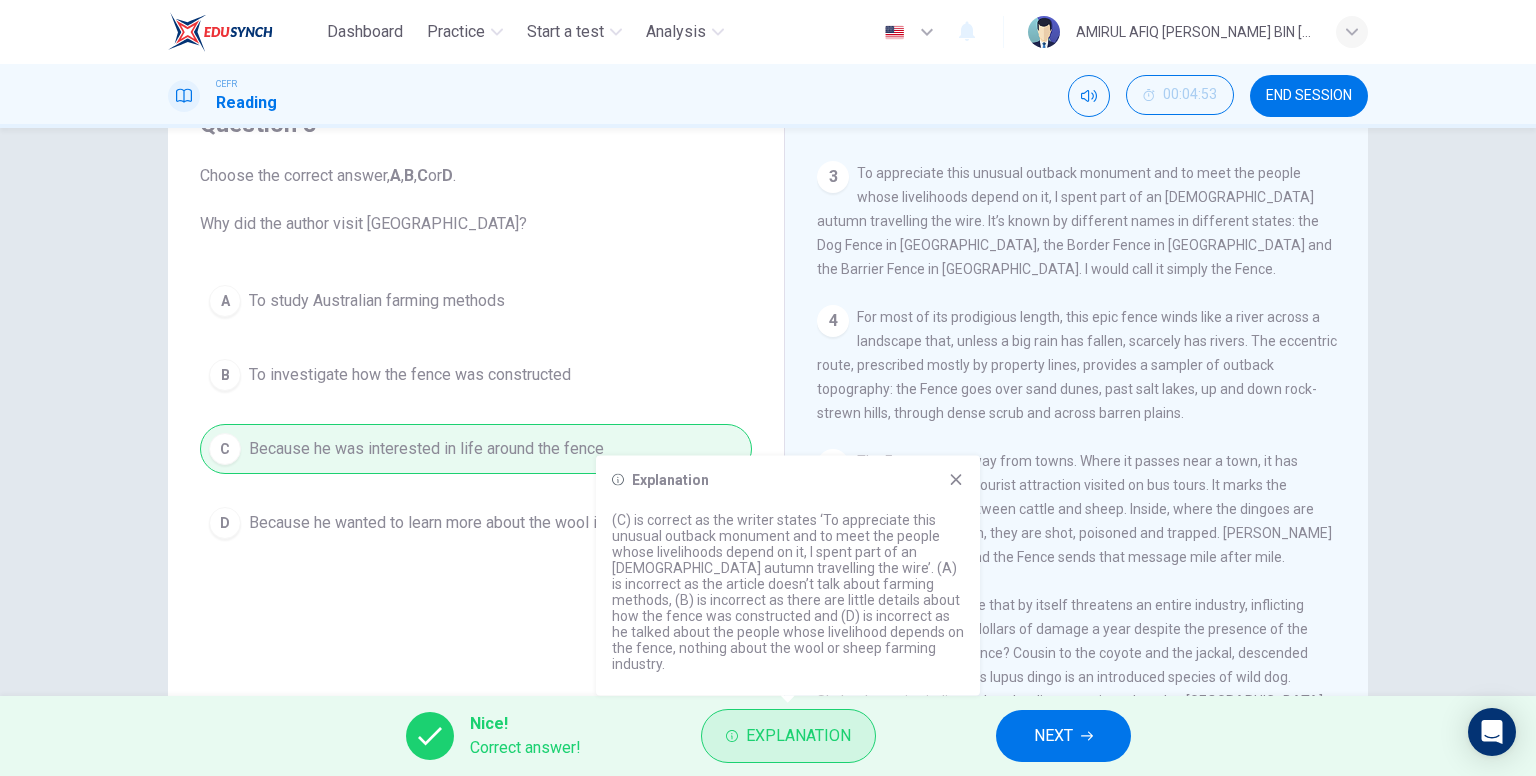 click on "Explanation" at bounding box center (798, 736) 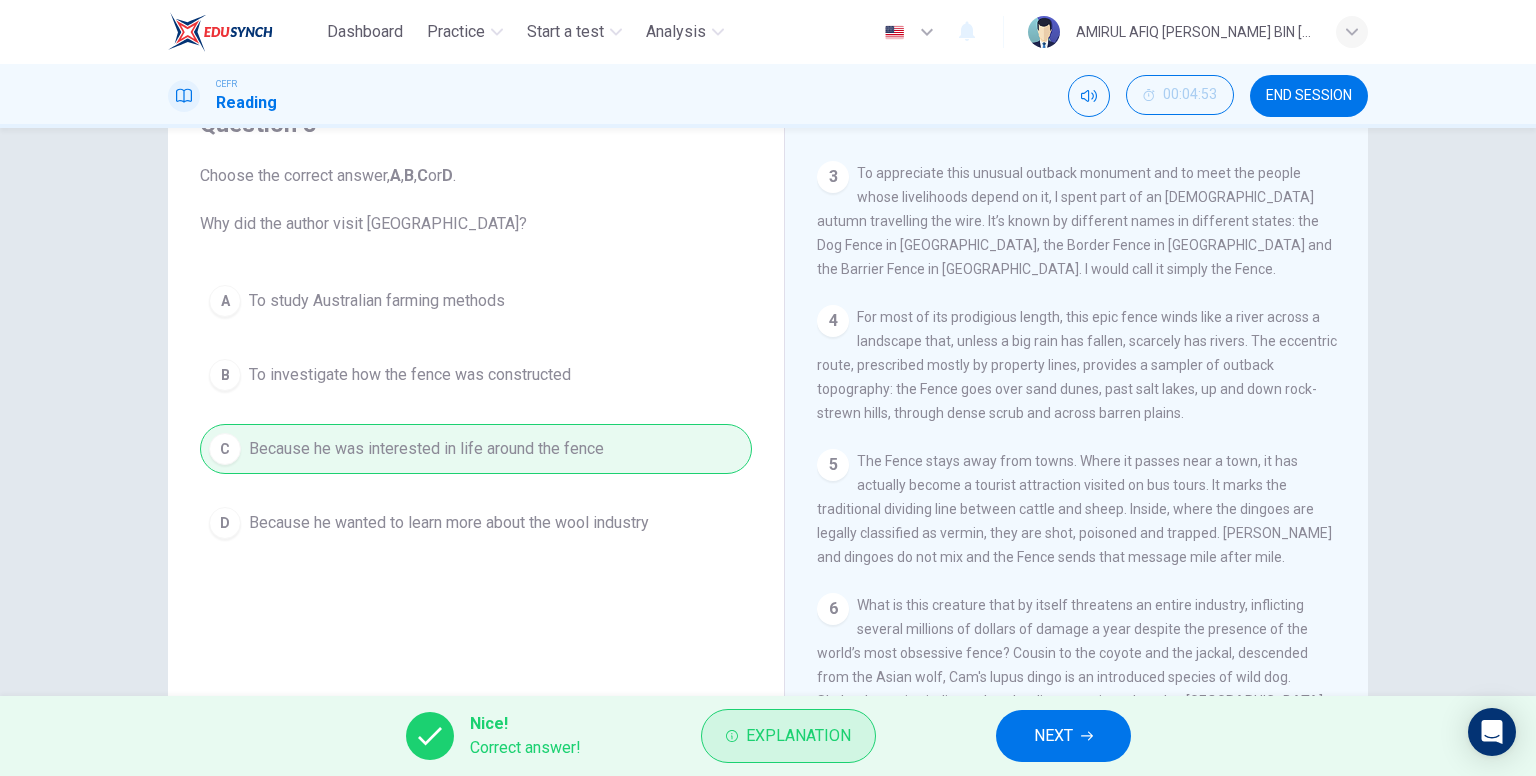 click on "Explanation" at bounding box center (798, 736) 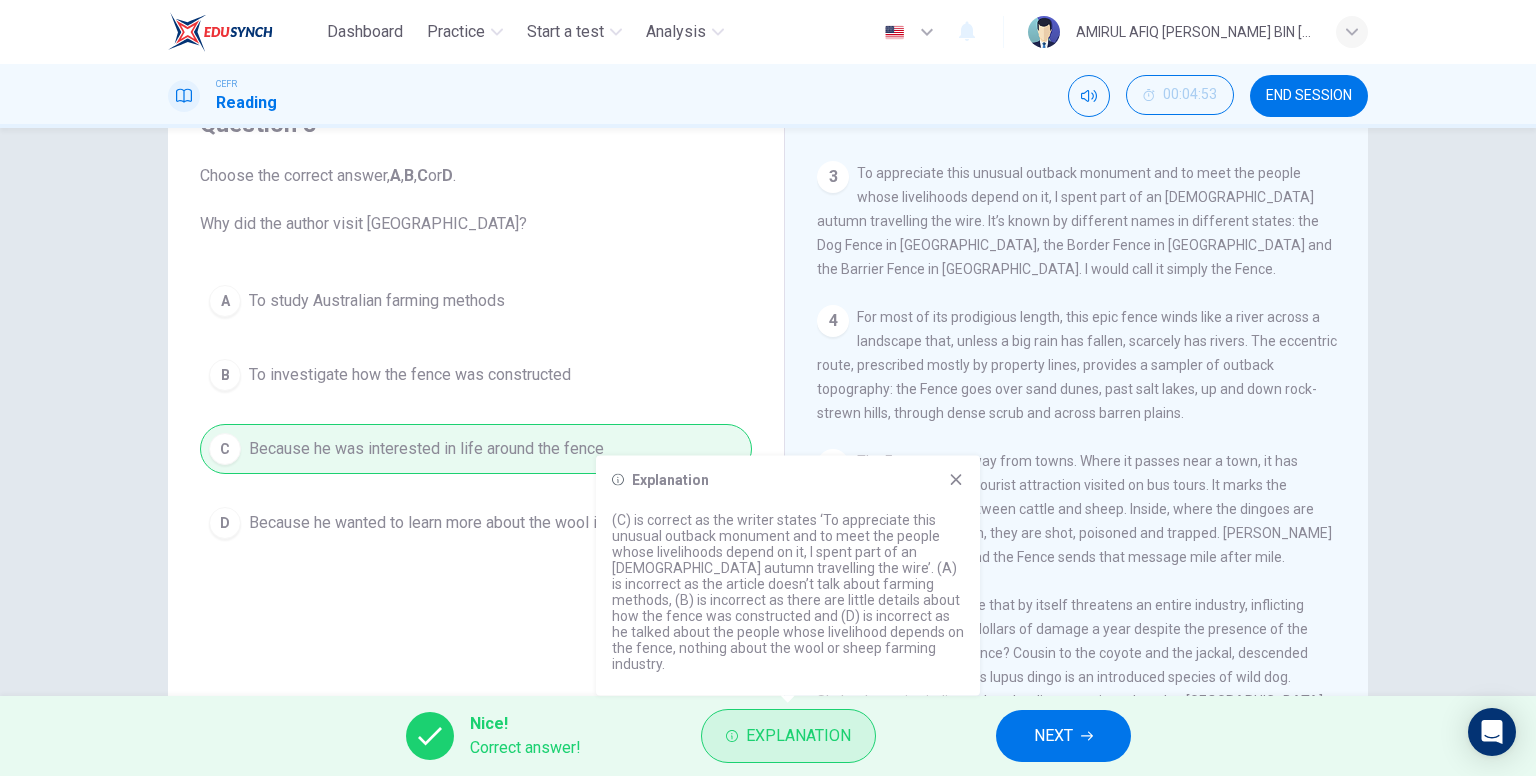 click on "Explanation" at bounding box center [788, 736] 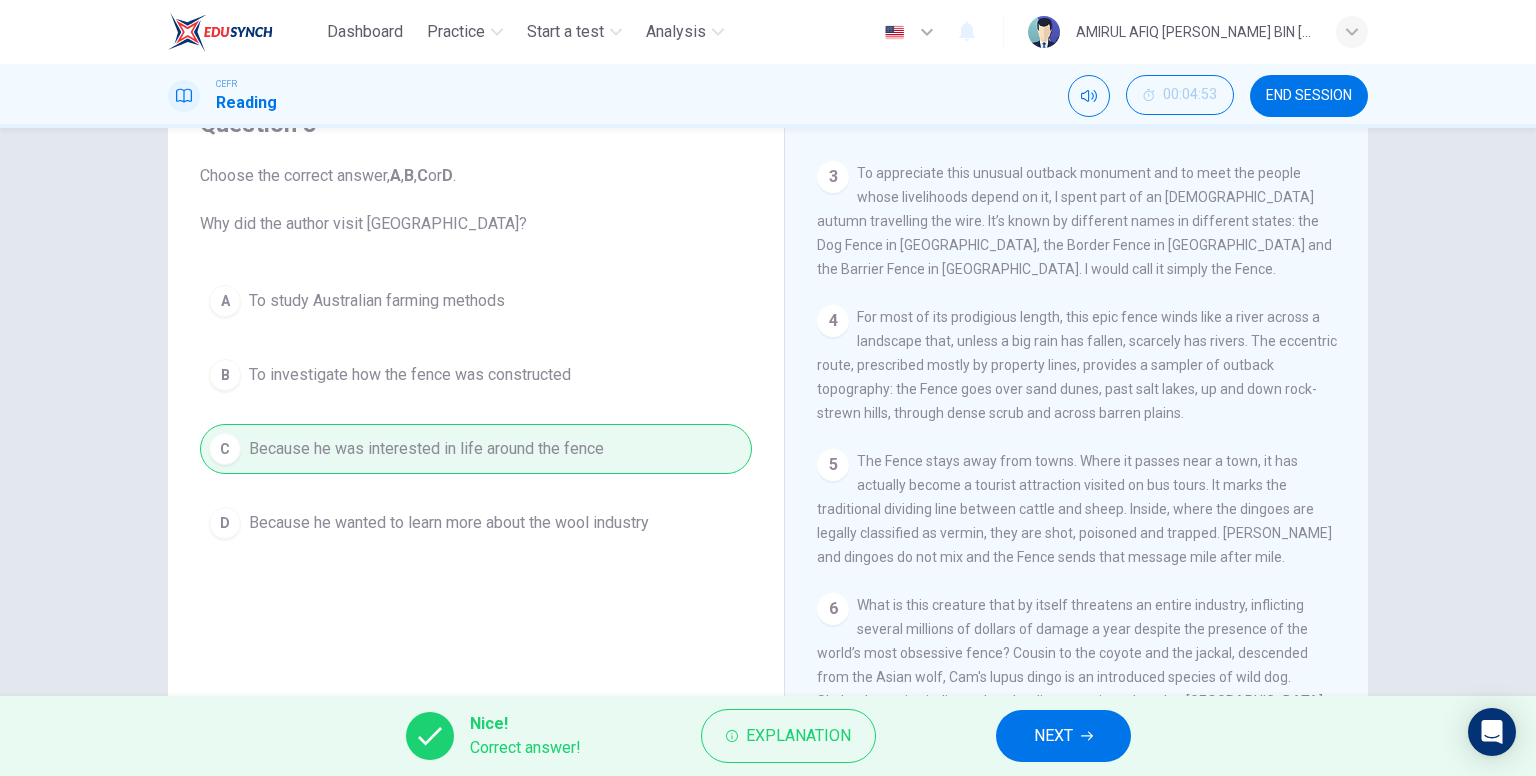 click on "NEXT" at bounding box center [1053, 736] 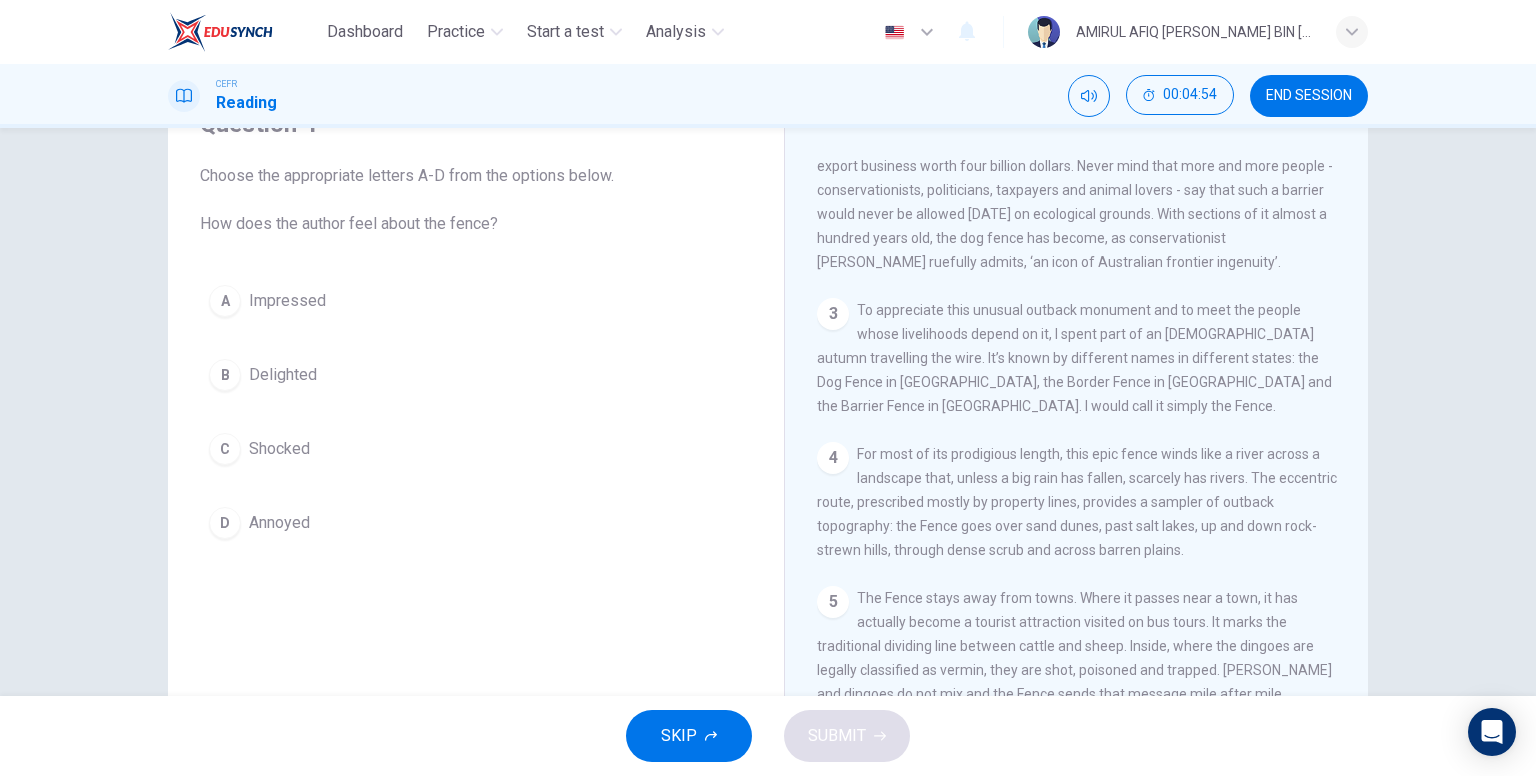 scroll, scrollTop: 600, scrollLeft: 0, axis: vertical 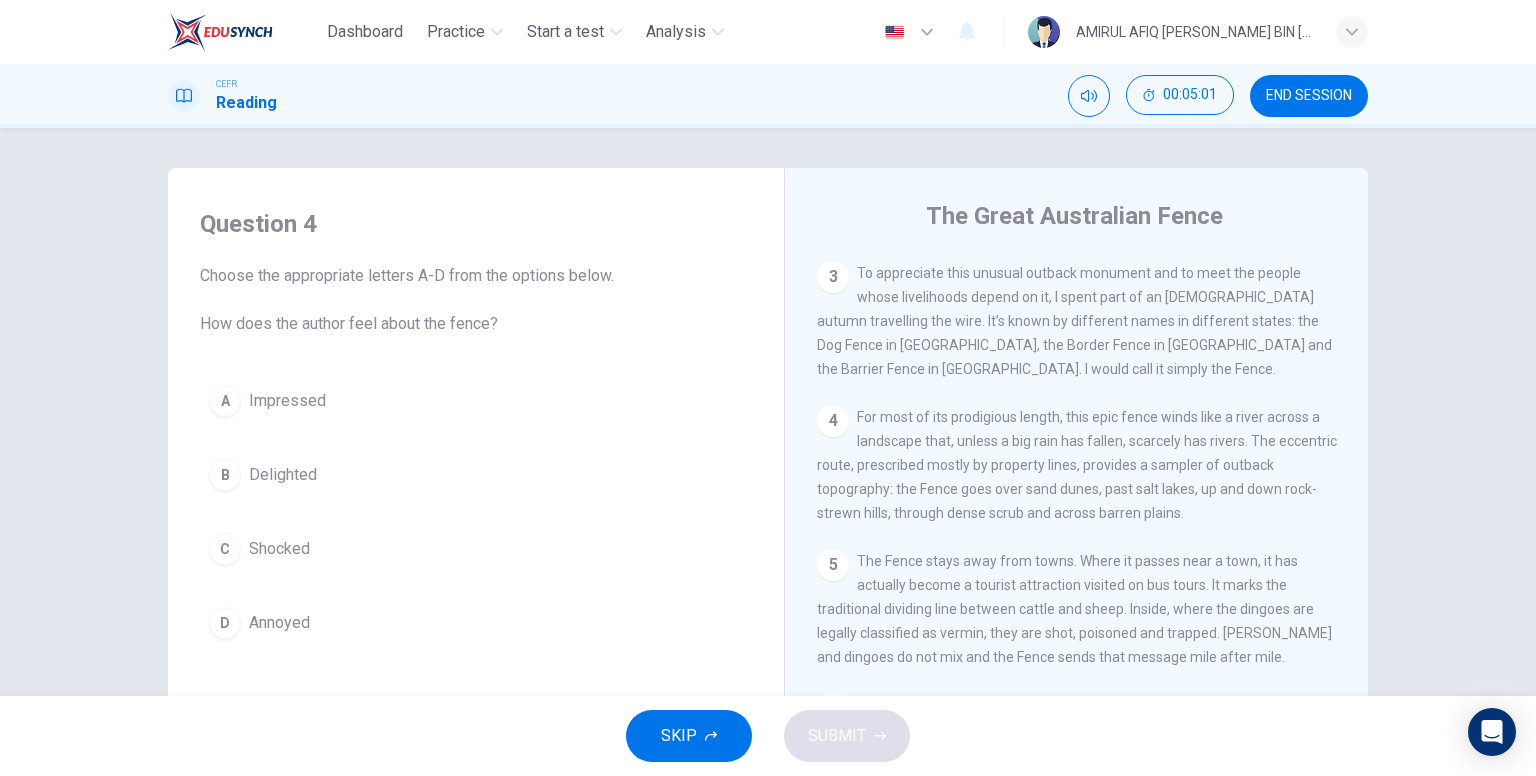 drag, startPoint x: 893, startPoint y: 436, endPoint x: 1095, endPoint y: 437, distance: 202.00247 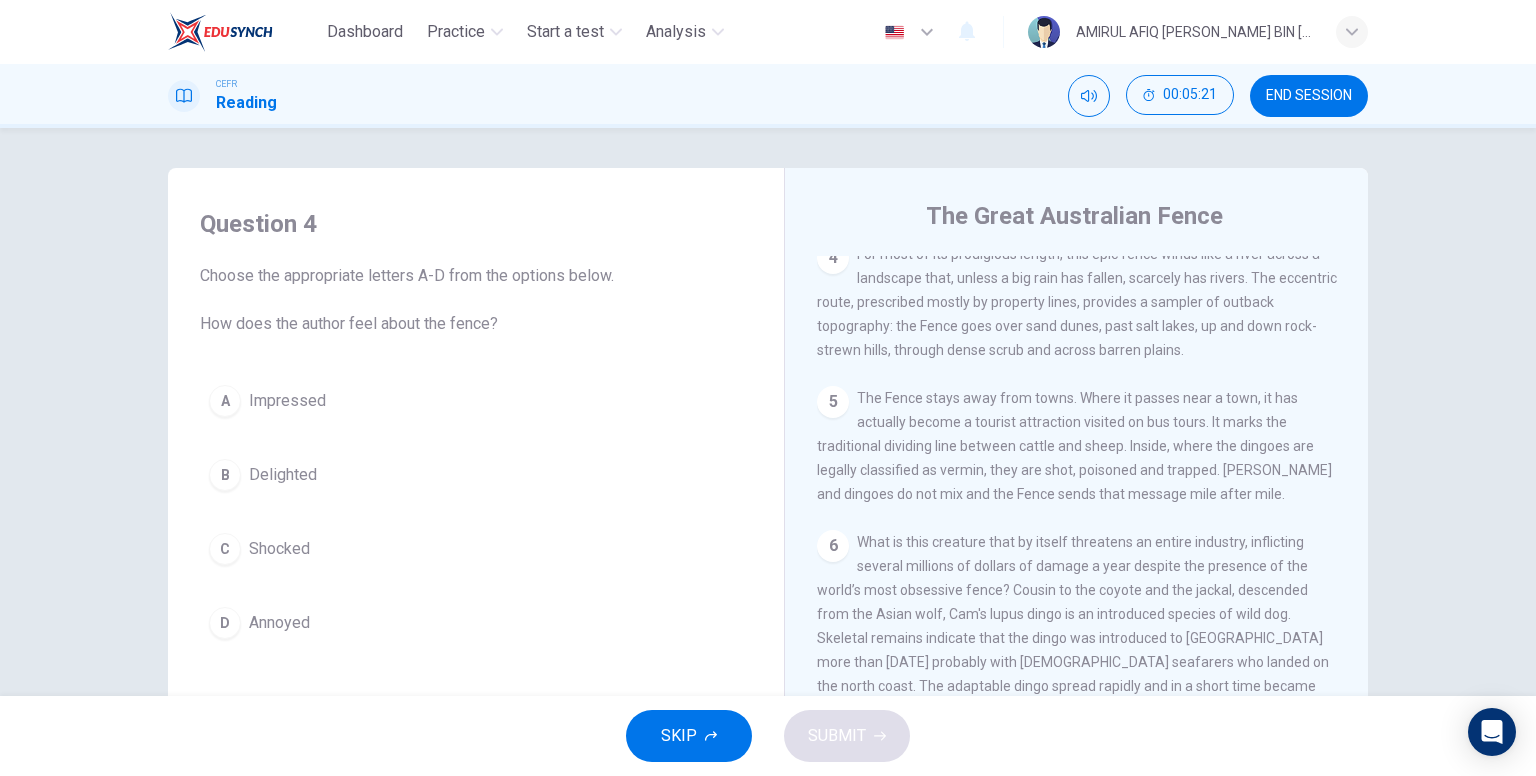 scroll, scrollTop: 900, scrollLeft: 0, axis: vertical 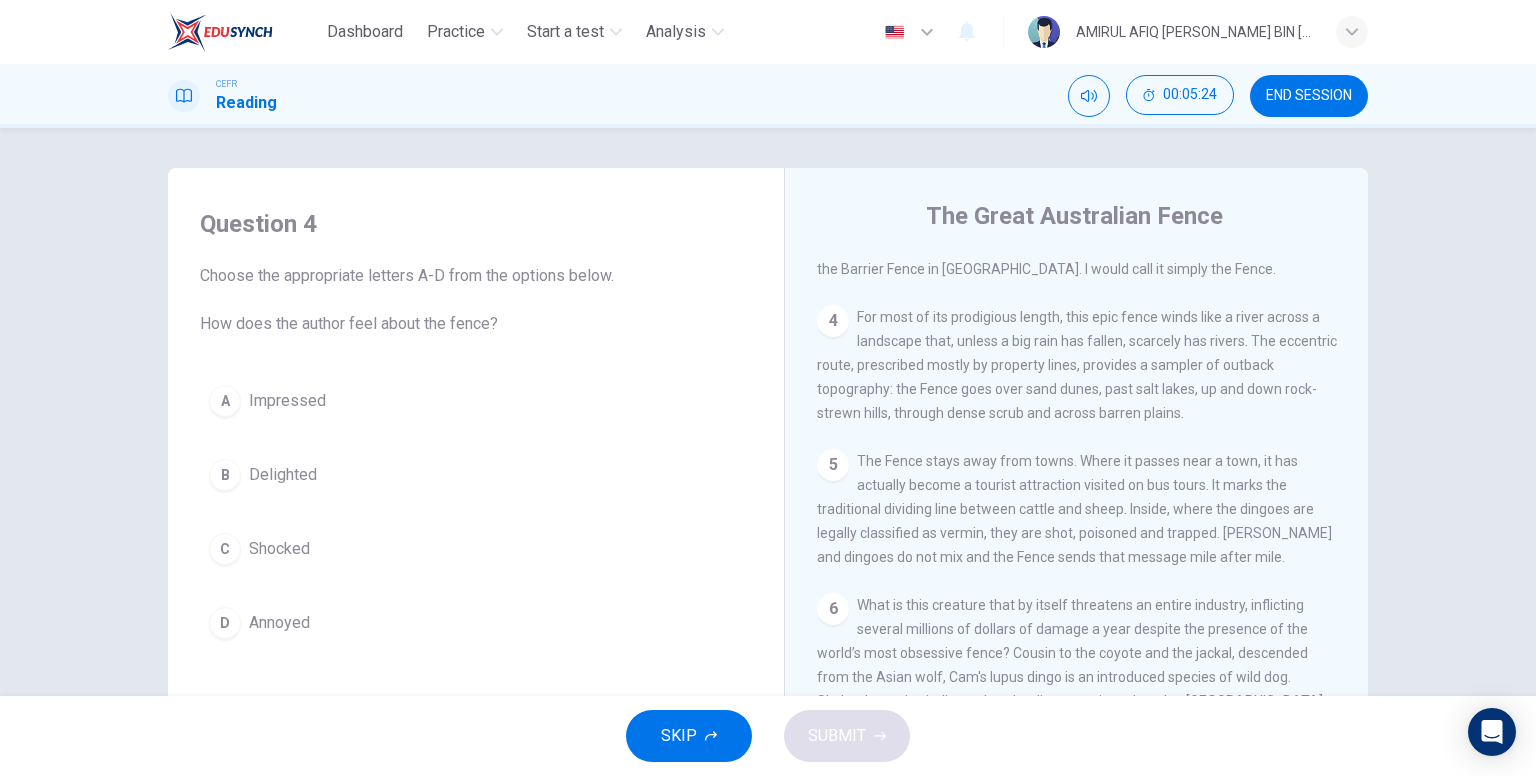 click on "Impressed" at bounding box center (287, 401) 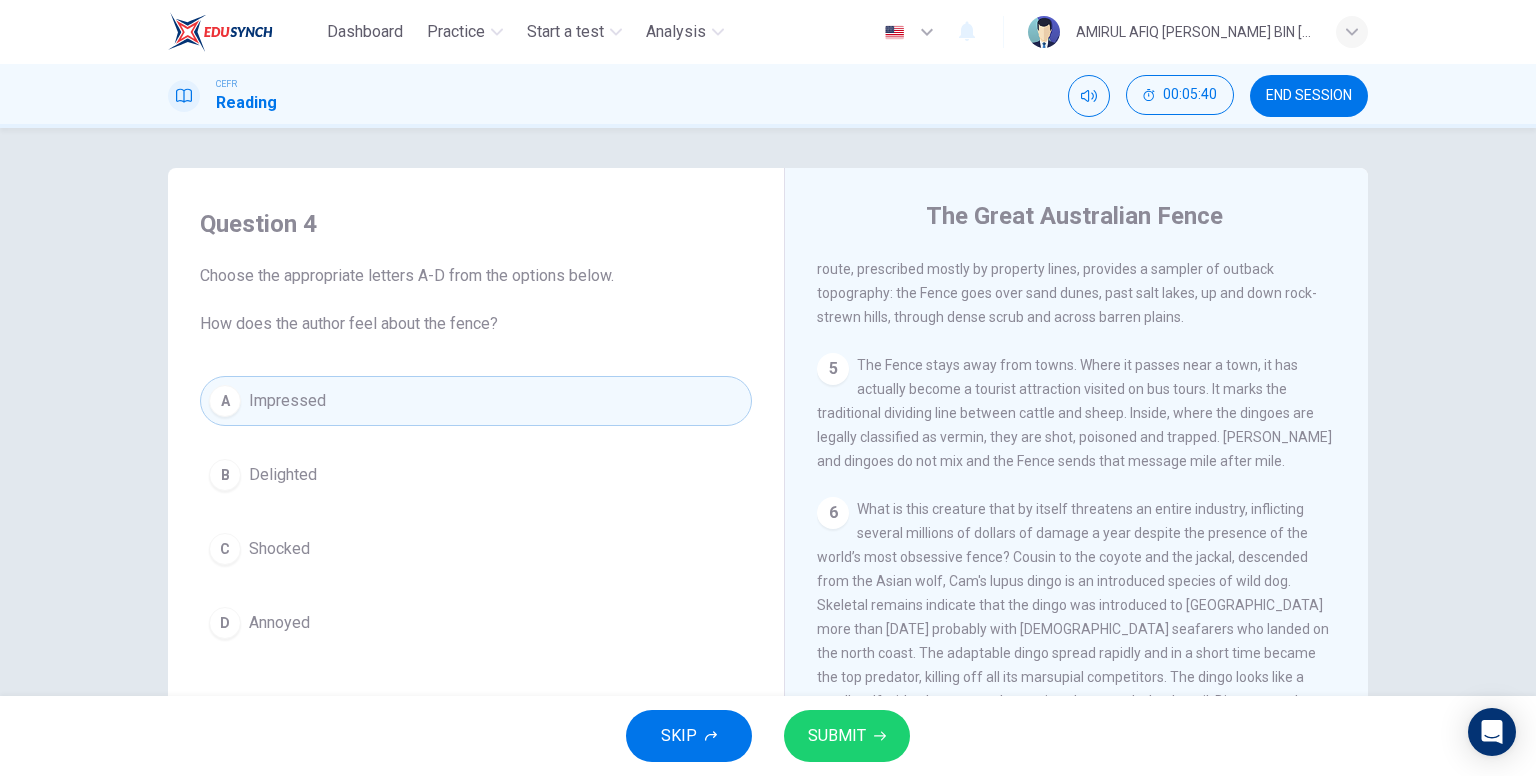 scroll, scrollTop: 1000, scrollLeft: 0, axis: vertical 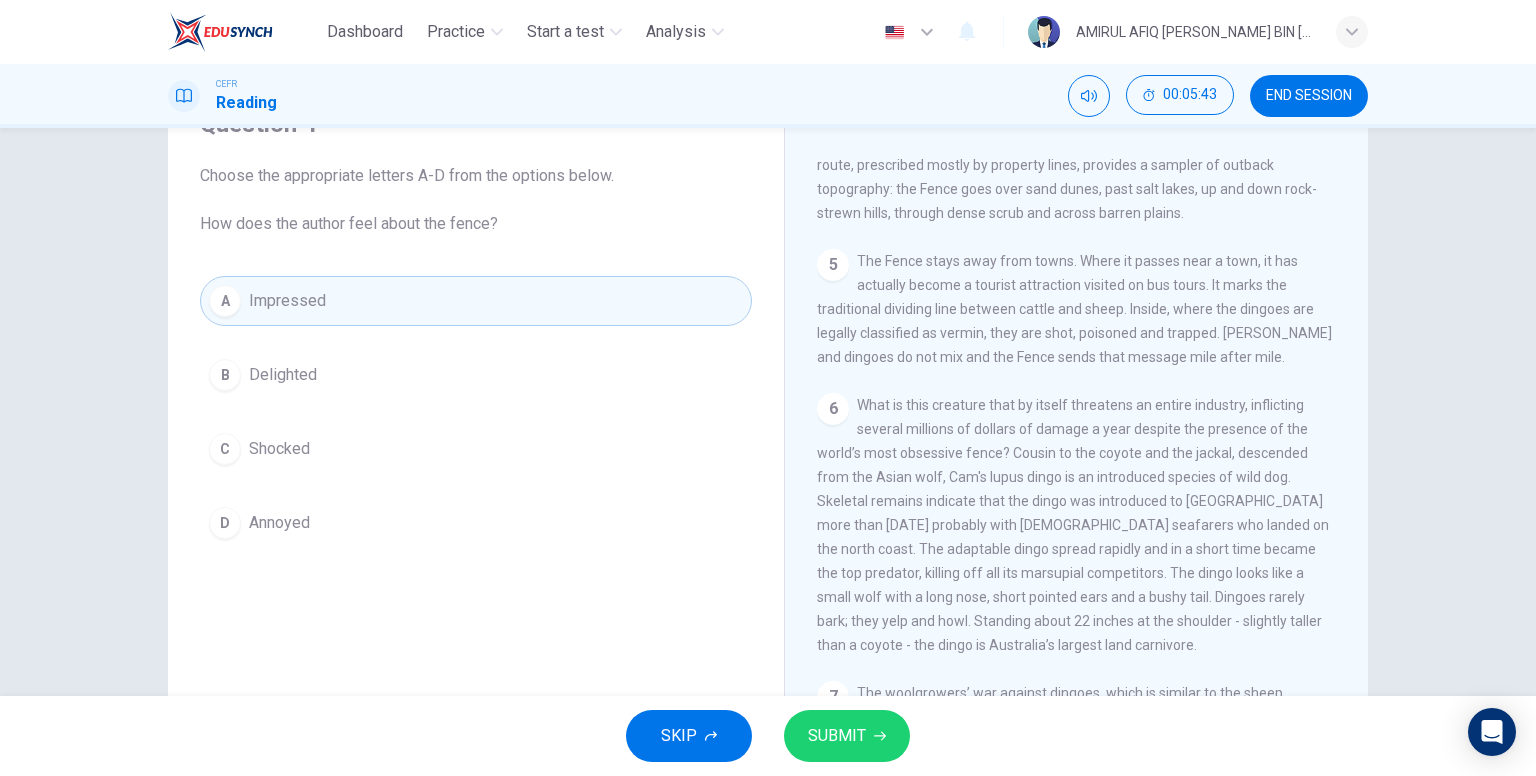 click on "SUBMIT" at bounding box center (837, 736) 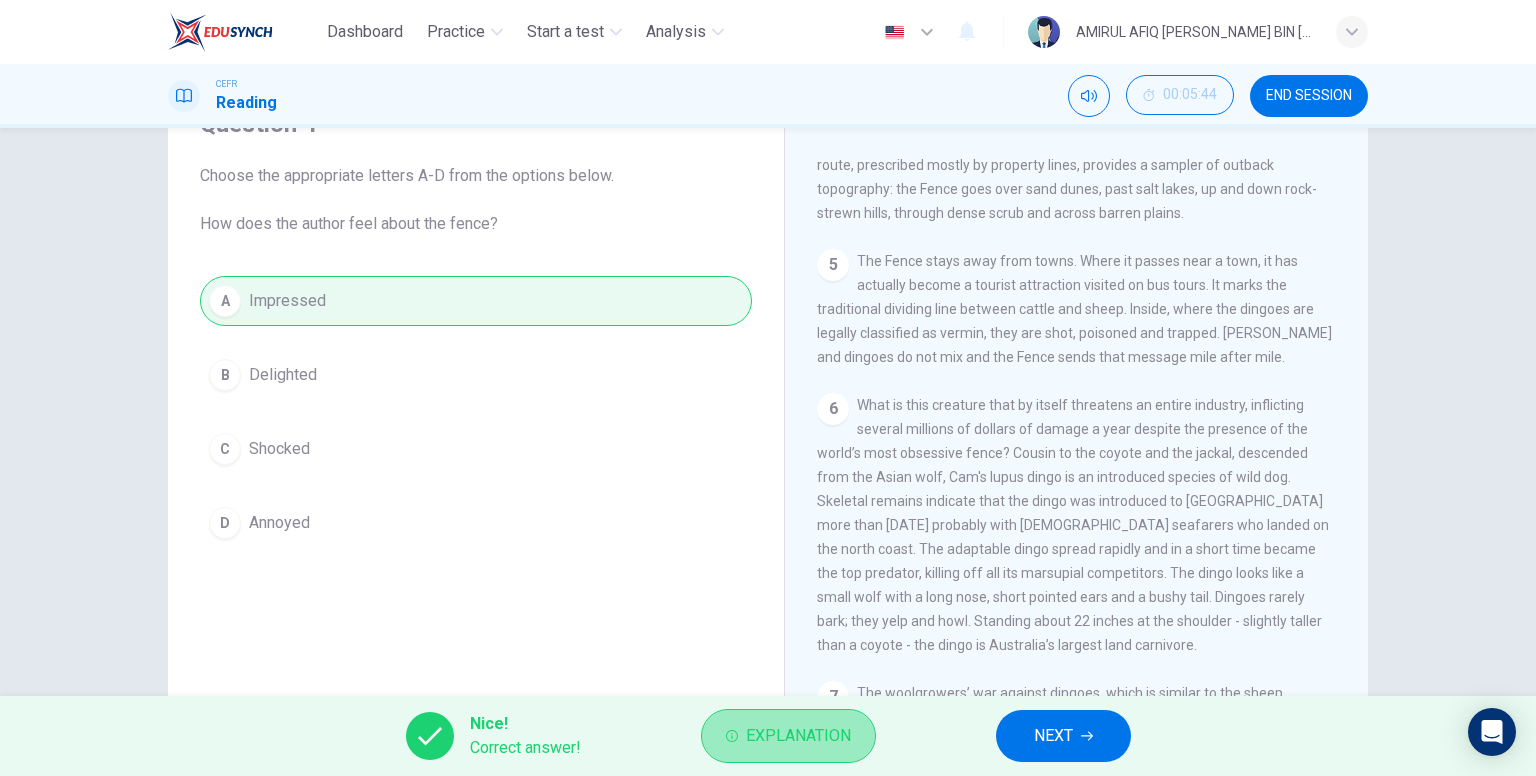 click on "Explanation" at bounding box center [788, 736] 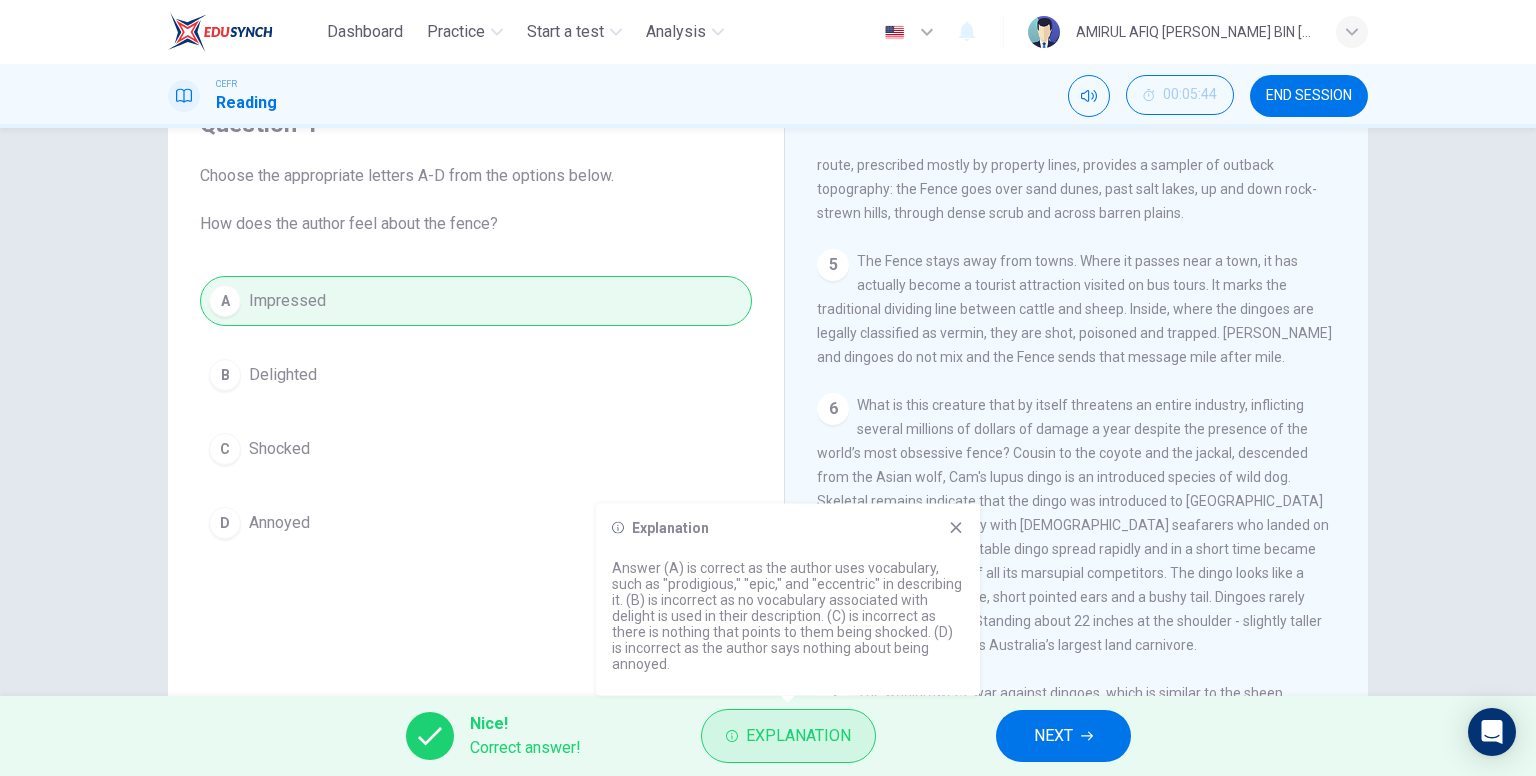 click on "Explanation" at bounding box center (798, 736) 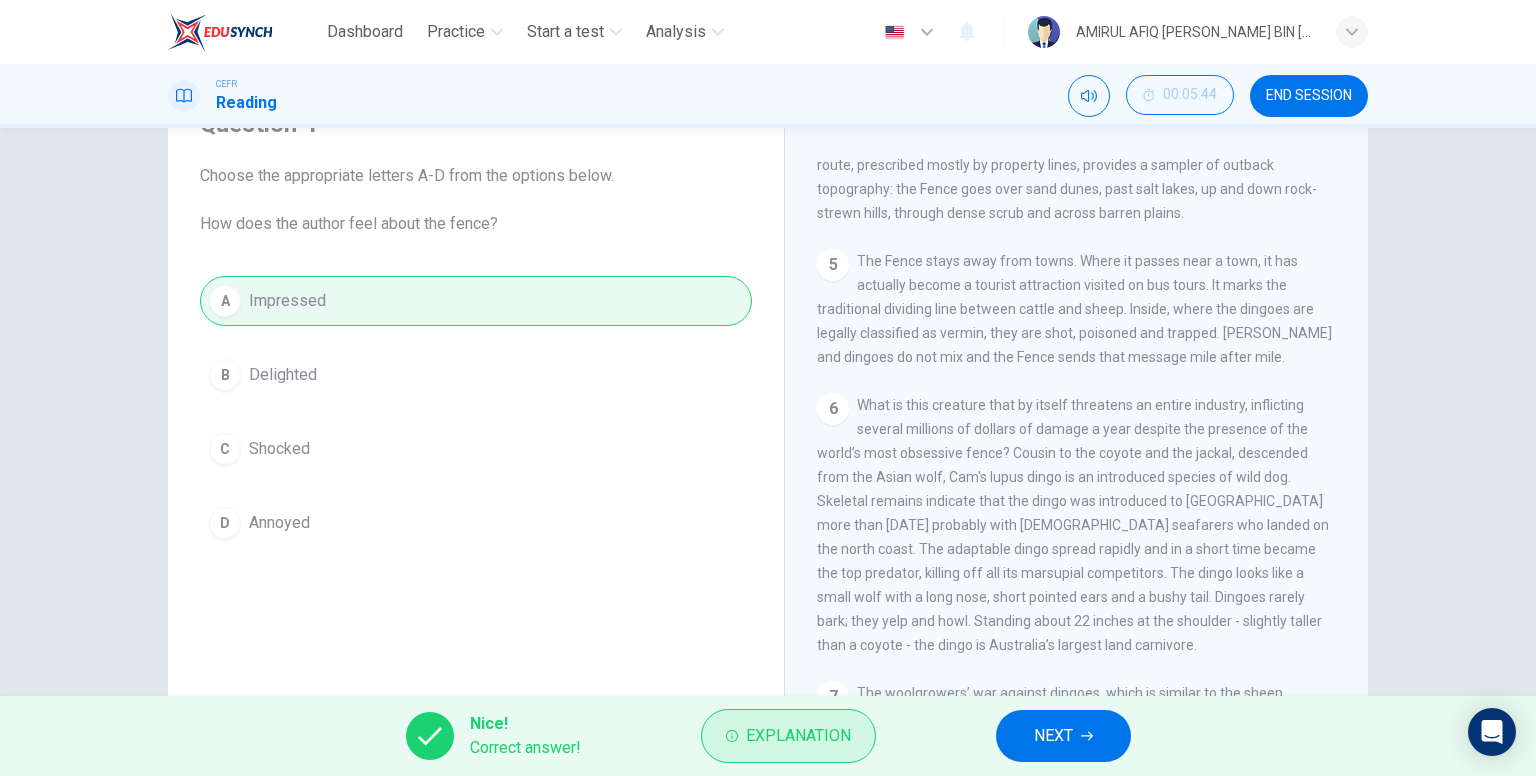 click on "Explanation" at bounding box center (798, 736) 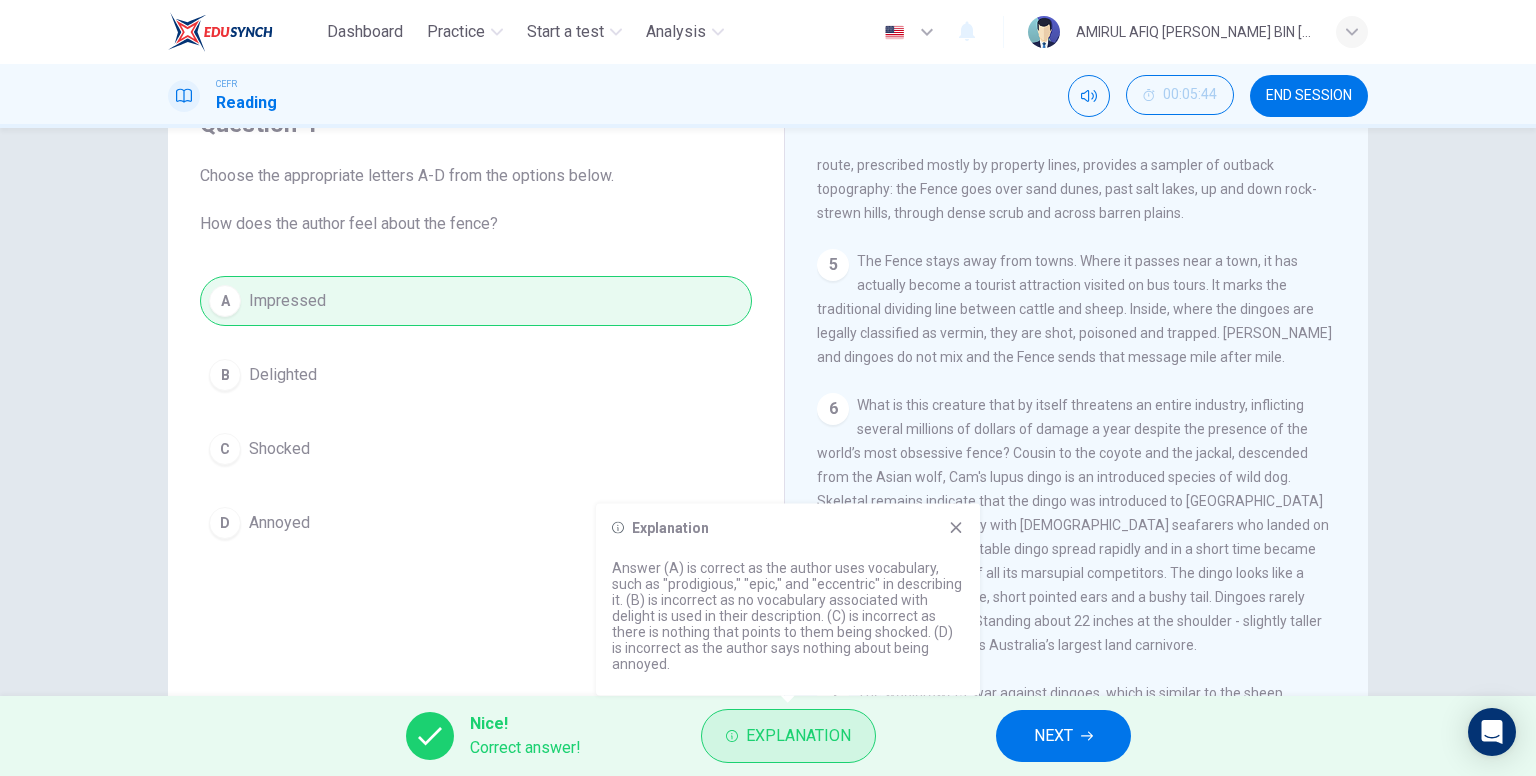 click on "Explanation" at bounding box center (798, 736) 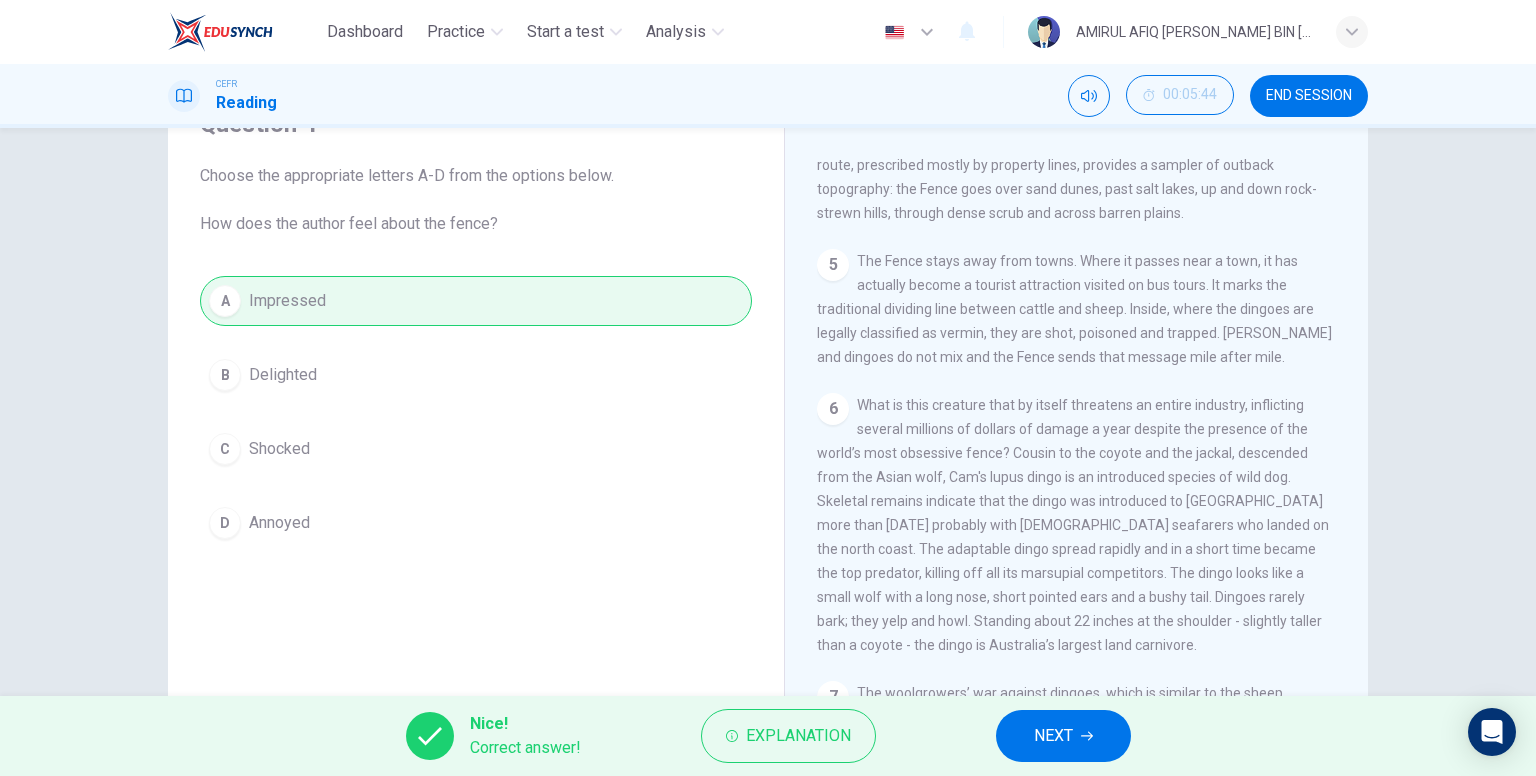 click on "NEXT" at bounding box center (1053, 736) 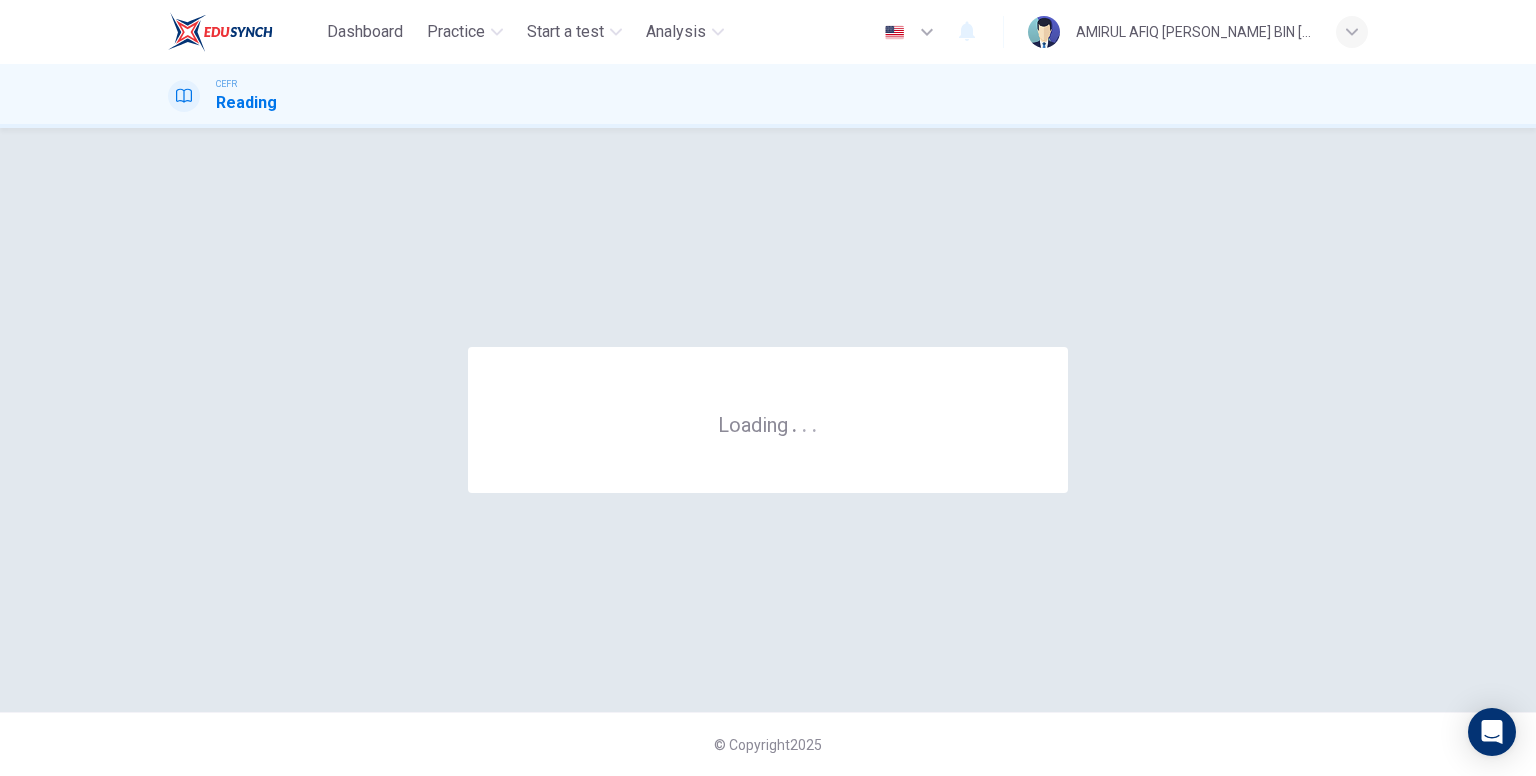 scroll, scrollTop: 0, scrollLeft: 0, axis: both 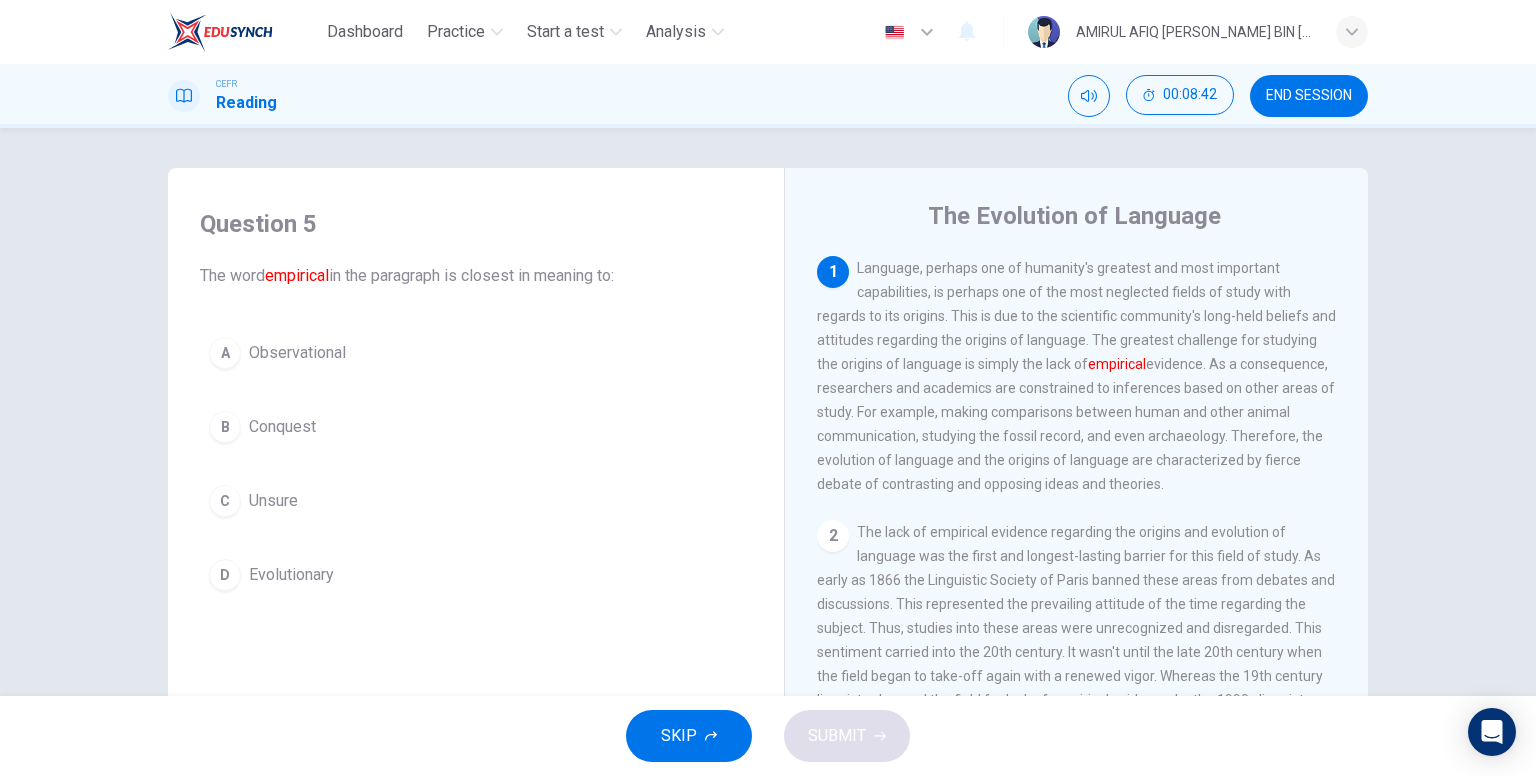 click on "END SESSION" at bounding box center (1309, 96) 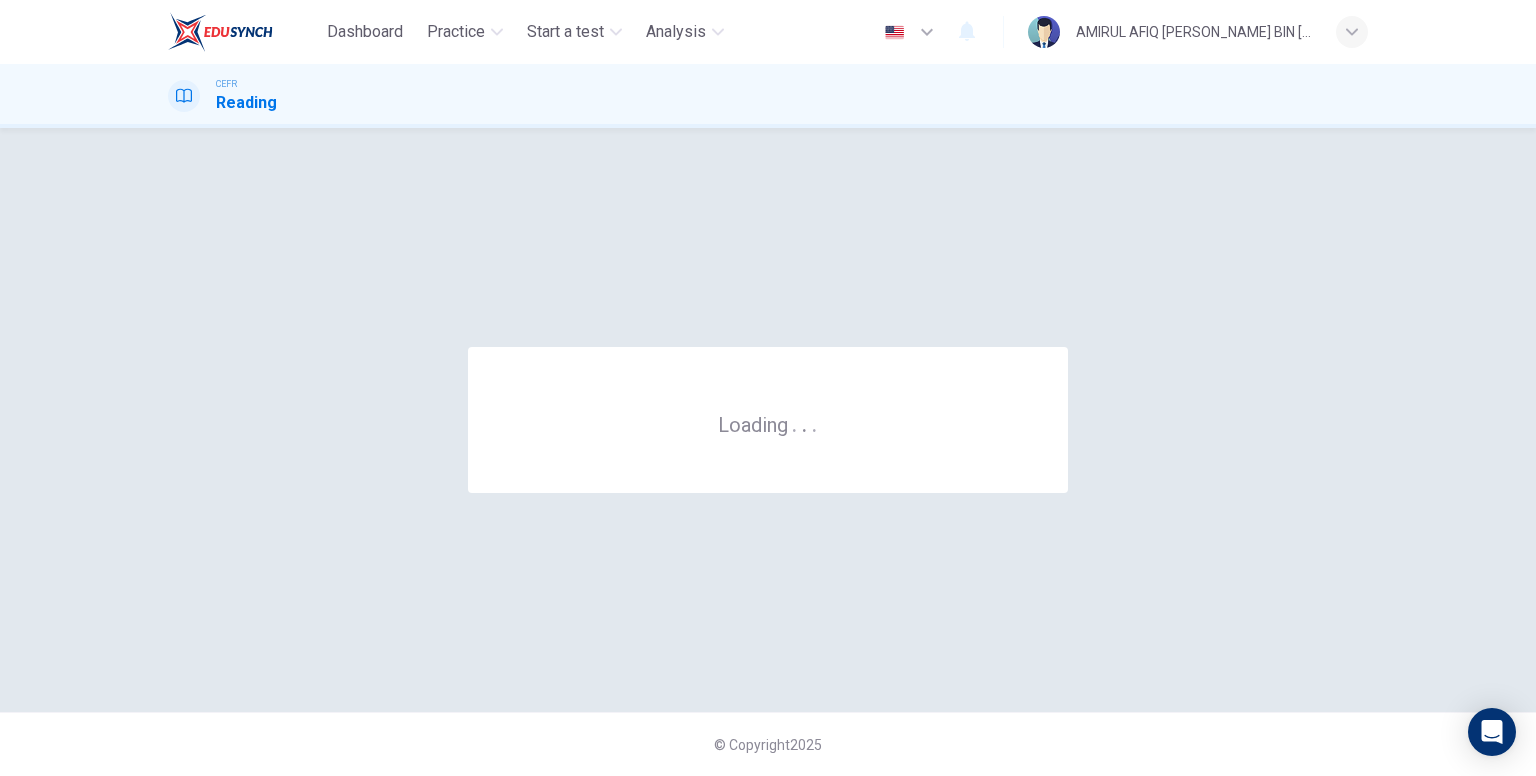 scroll, scrollTop: 0, scrollLeft: 0, axis: both 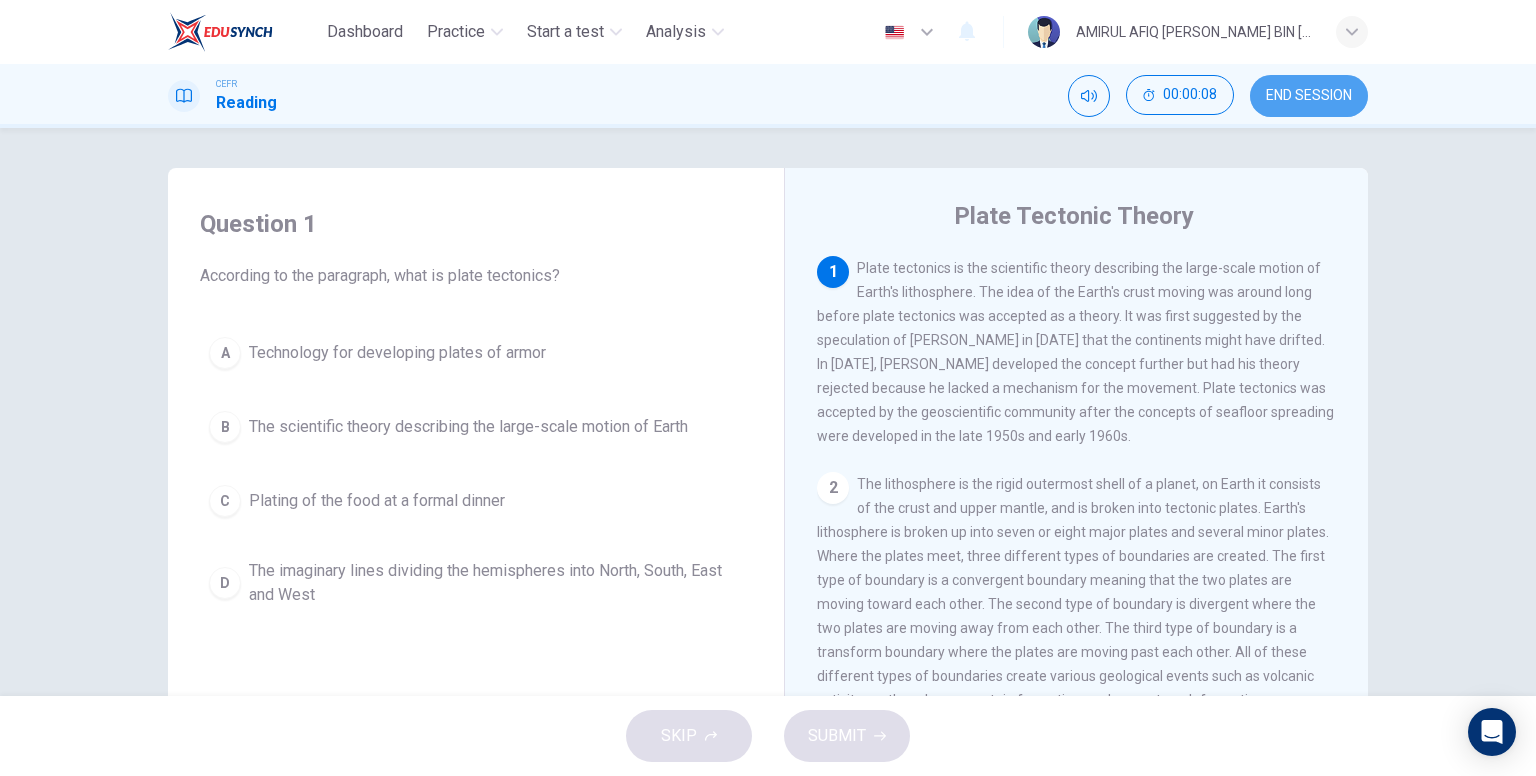 click on "END SESSION" at bounding box center (1309, 96) 